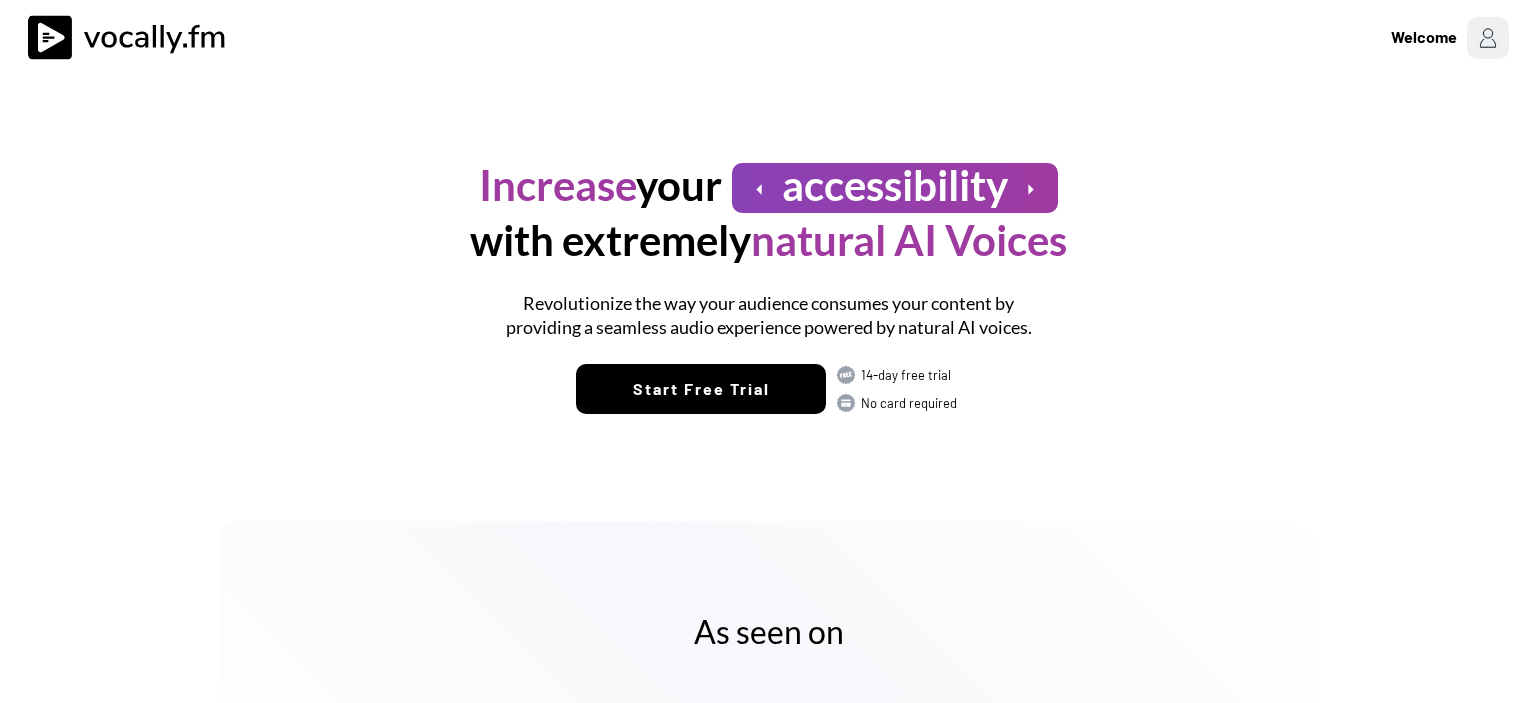scroll, scrollTop: 0, scrollLeft: 0, axis: both 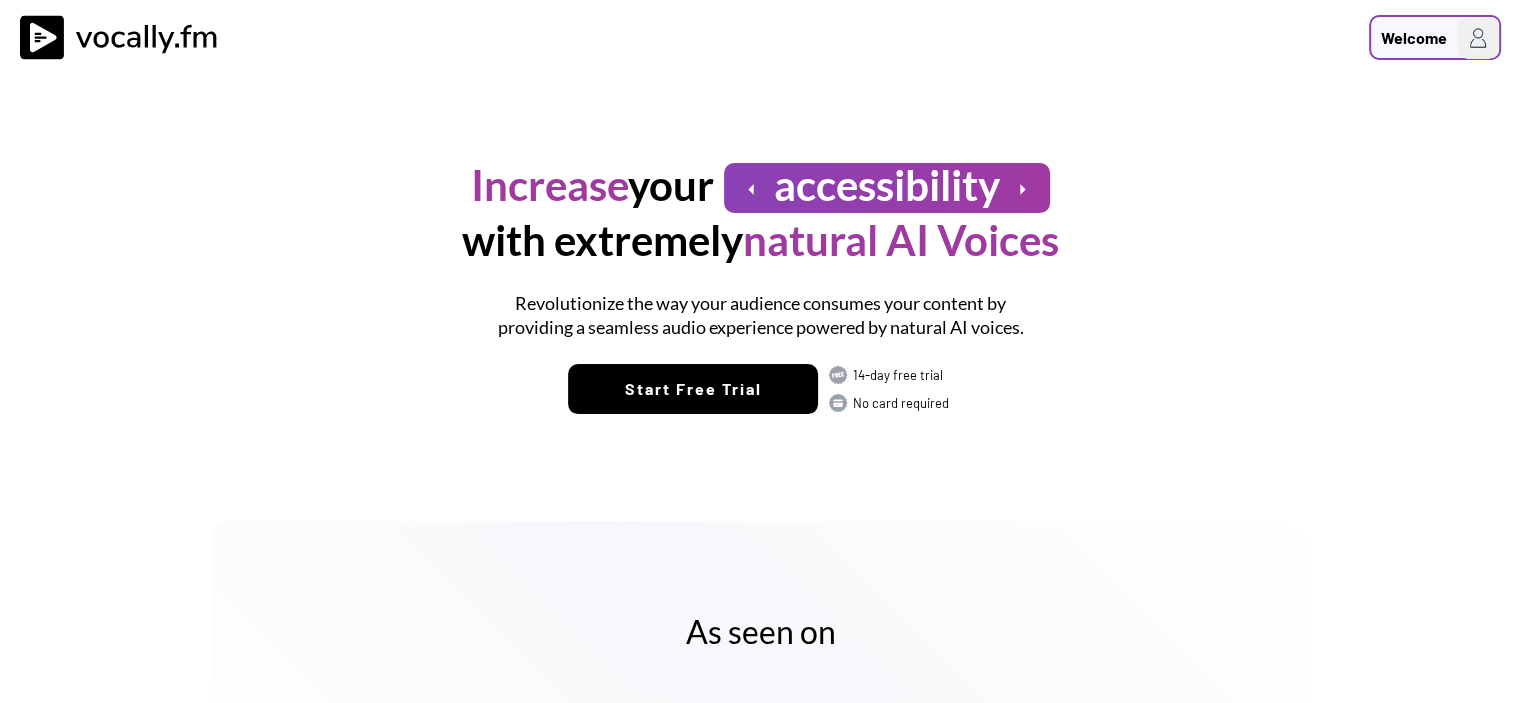 click on "Welcome" at bounding box center (1414, 38) 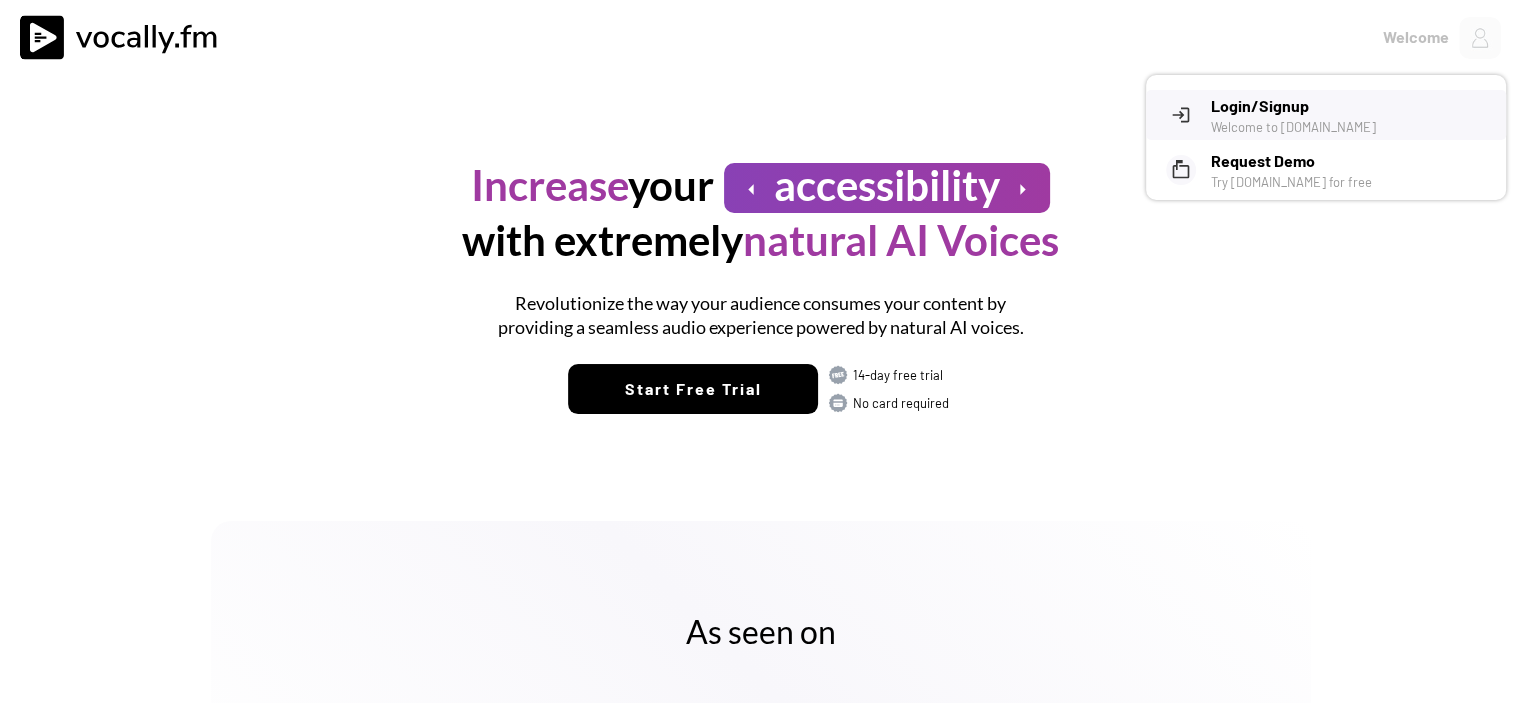 click on "Login/Signup" at bounding box center [1351, 106] 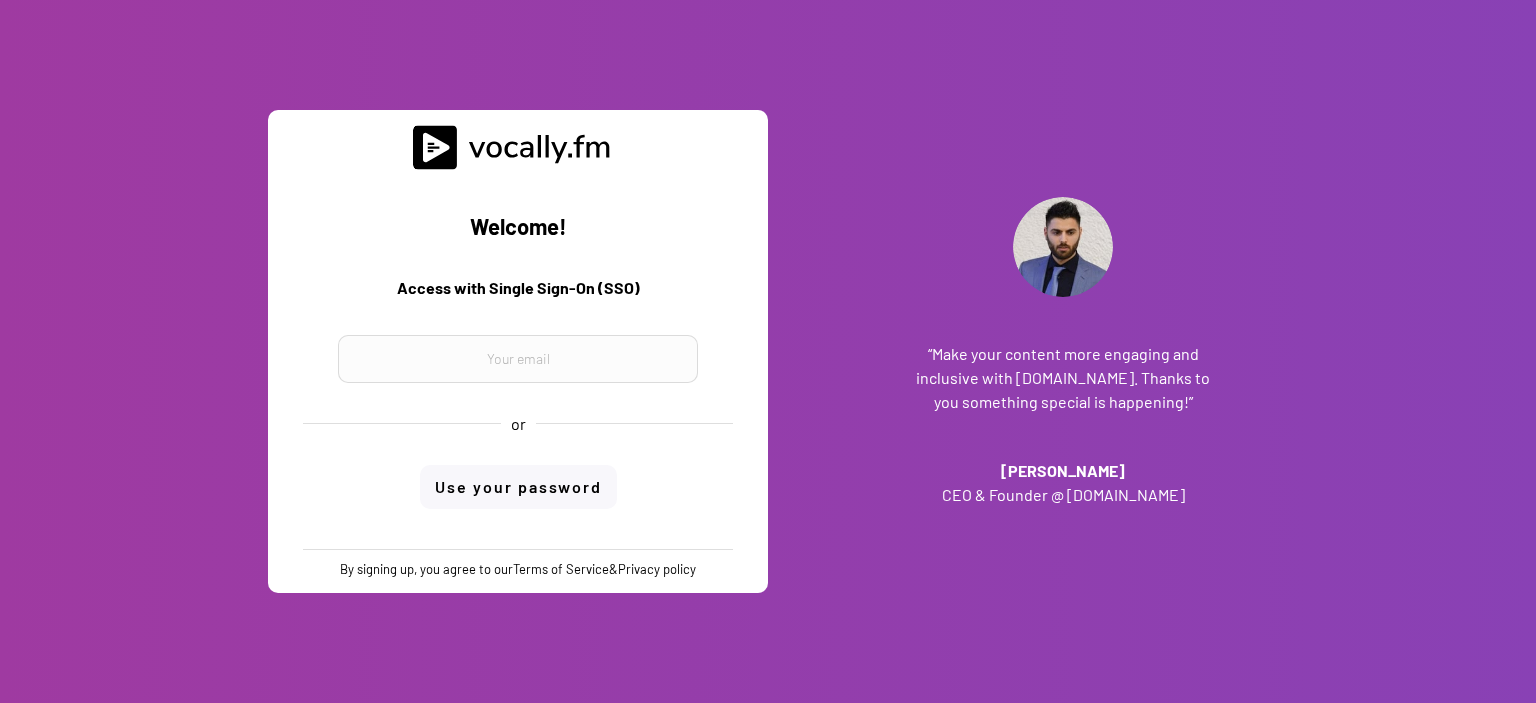scroll, scrollTop: 0, scrollLeft: 0, axis: both 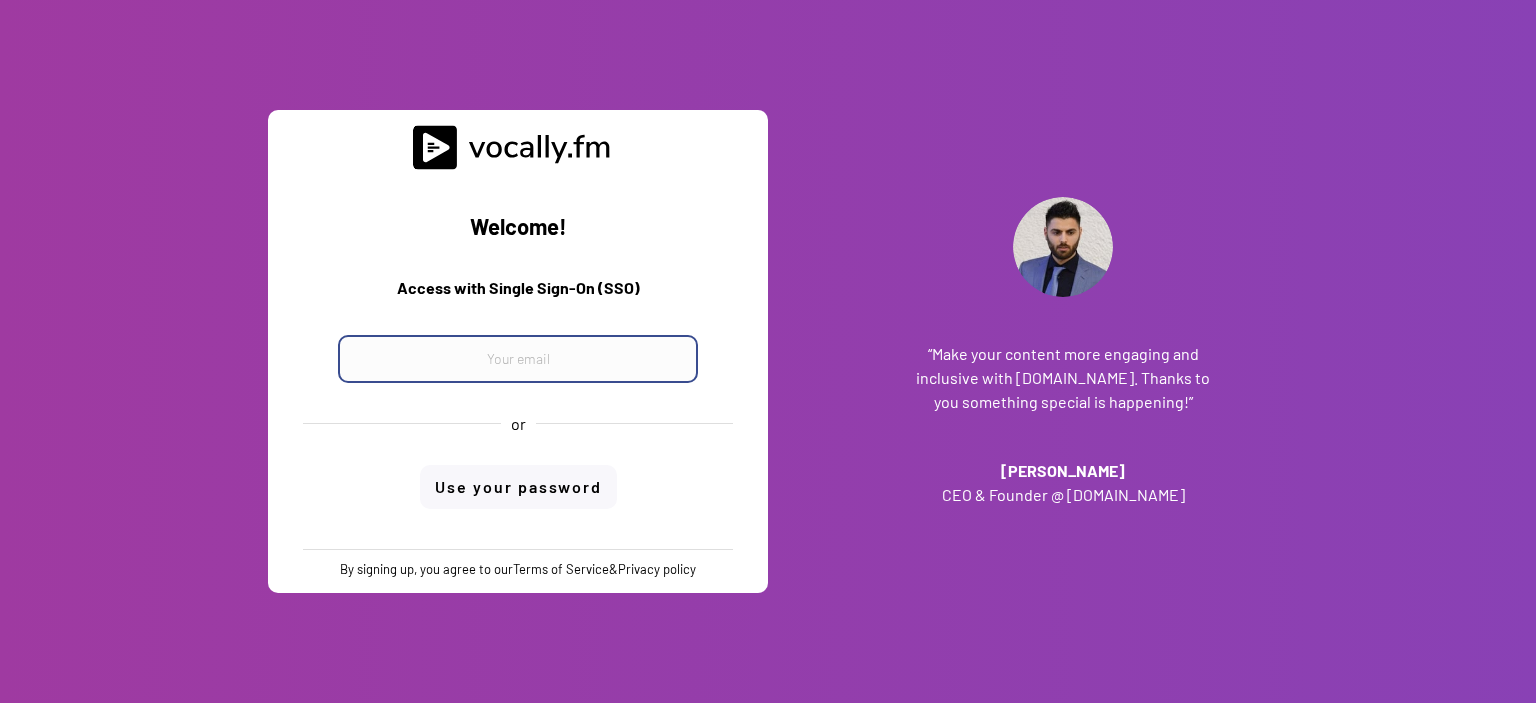 click at bounding box center (518, 359) 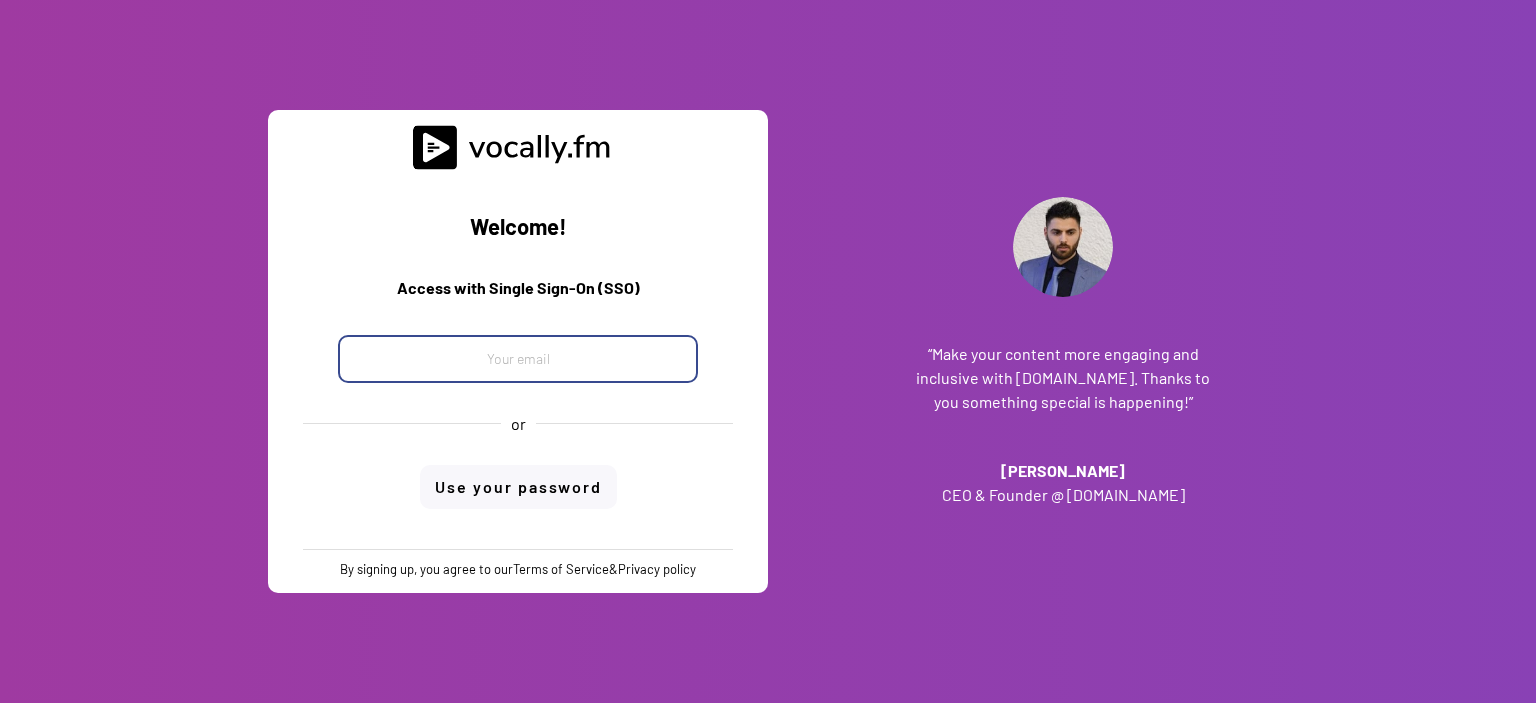 paste on "progetto_enicom_2023@eni.com" 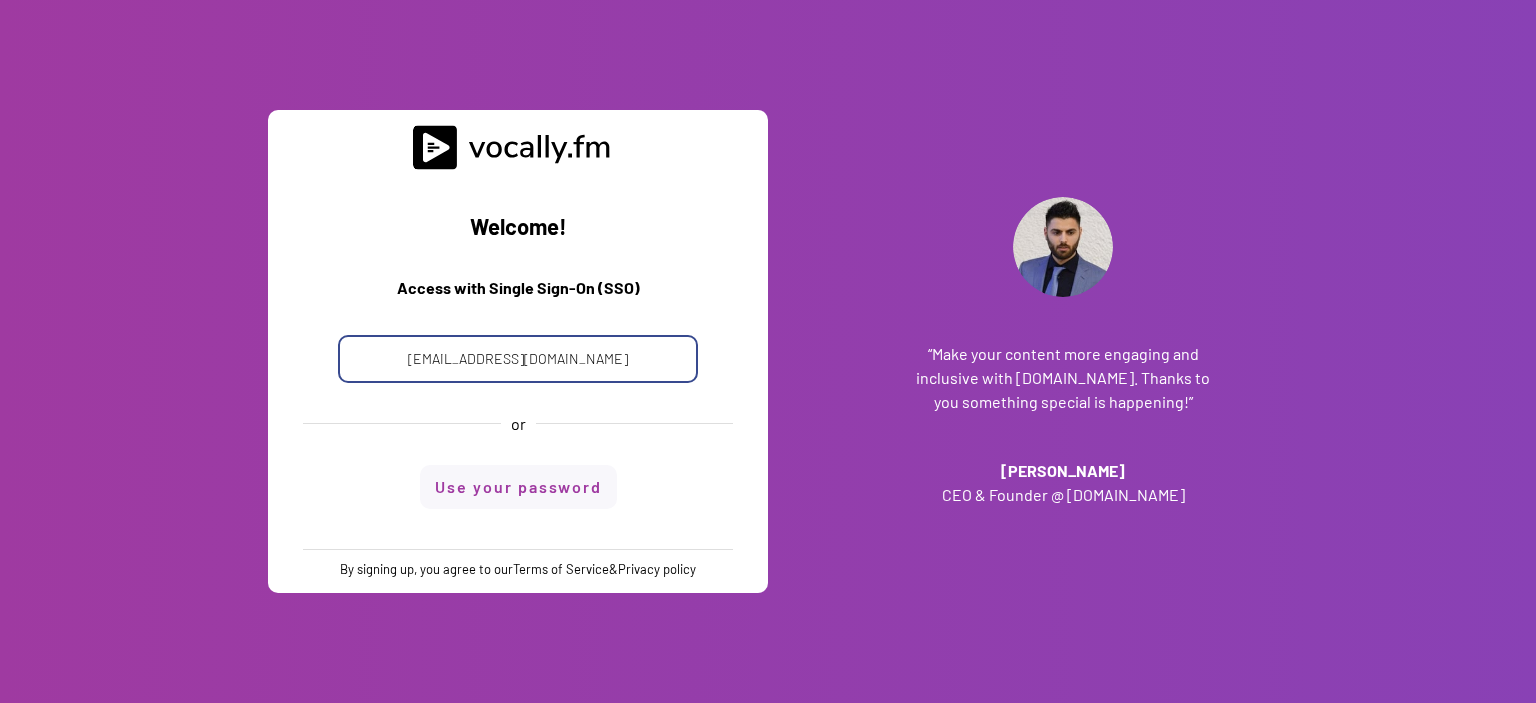 type on "progetto_enicom_2023@eni.com" 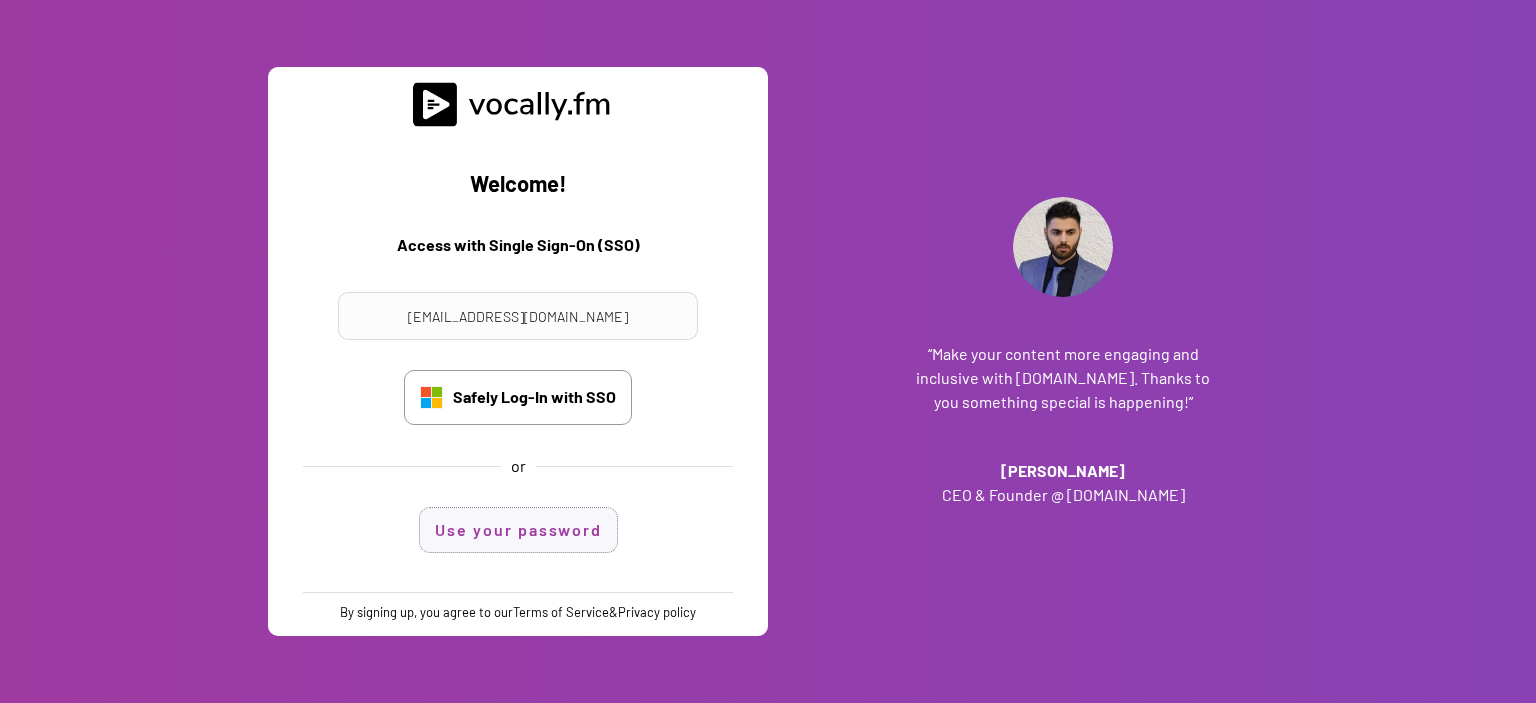 click on "Use your password" at bounding box center (518, 530) 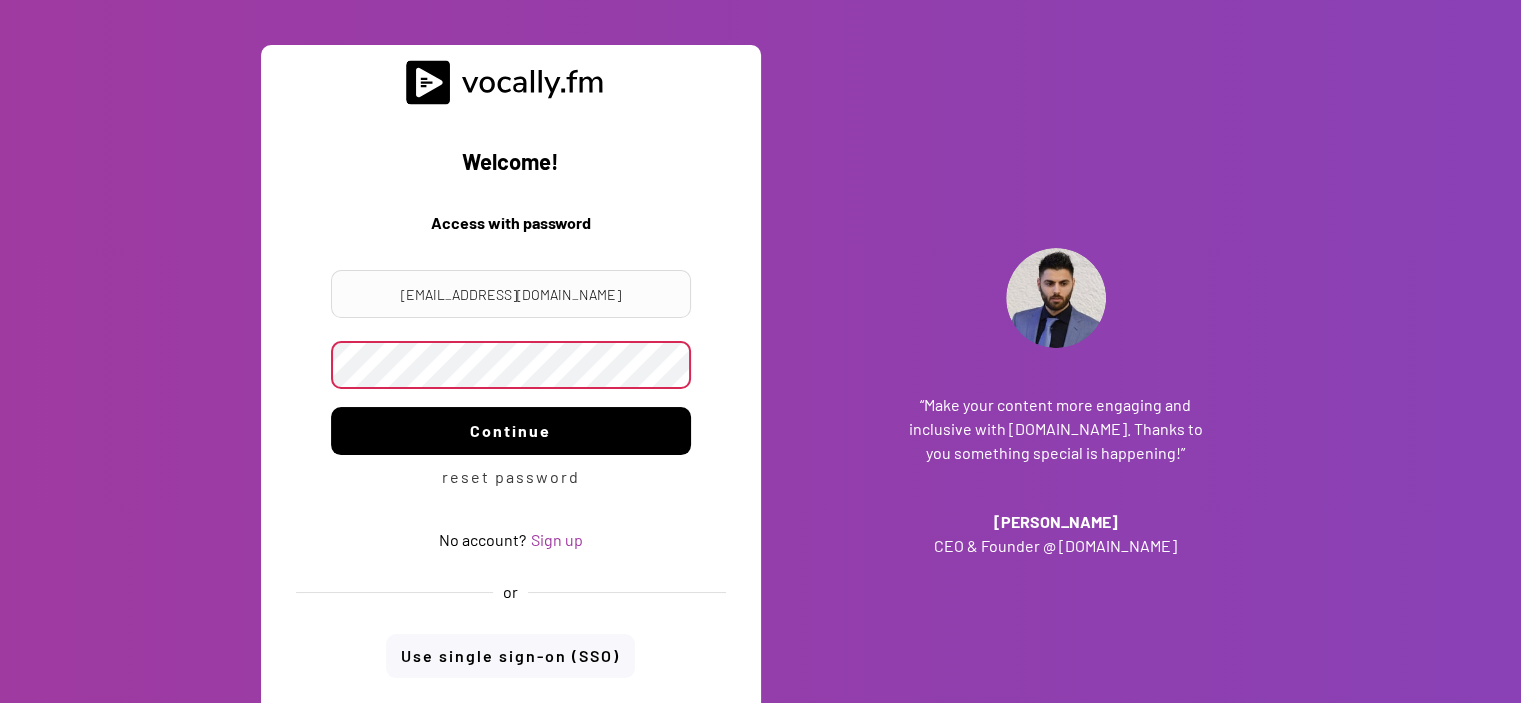 click on "Continue" at bounding box center [511, 431] 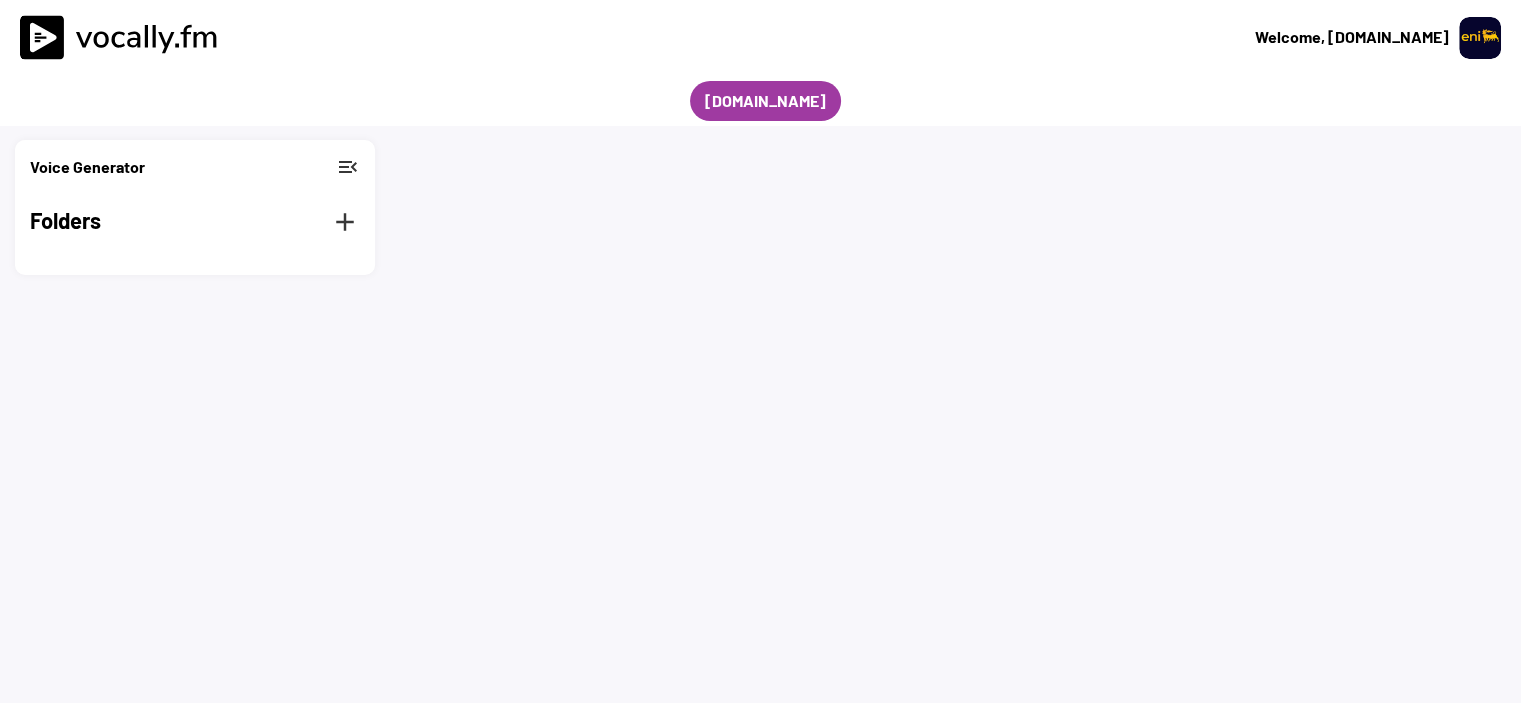 scroll, scrollTop: 0, scrollLeft: 0, axis: both 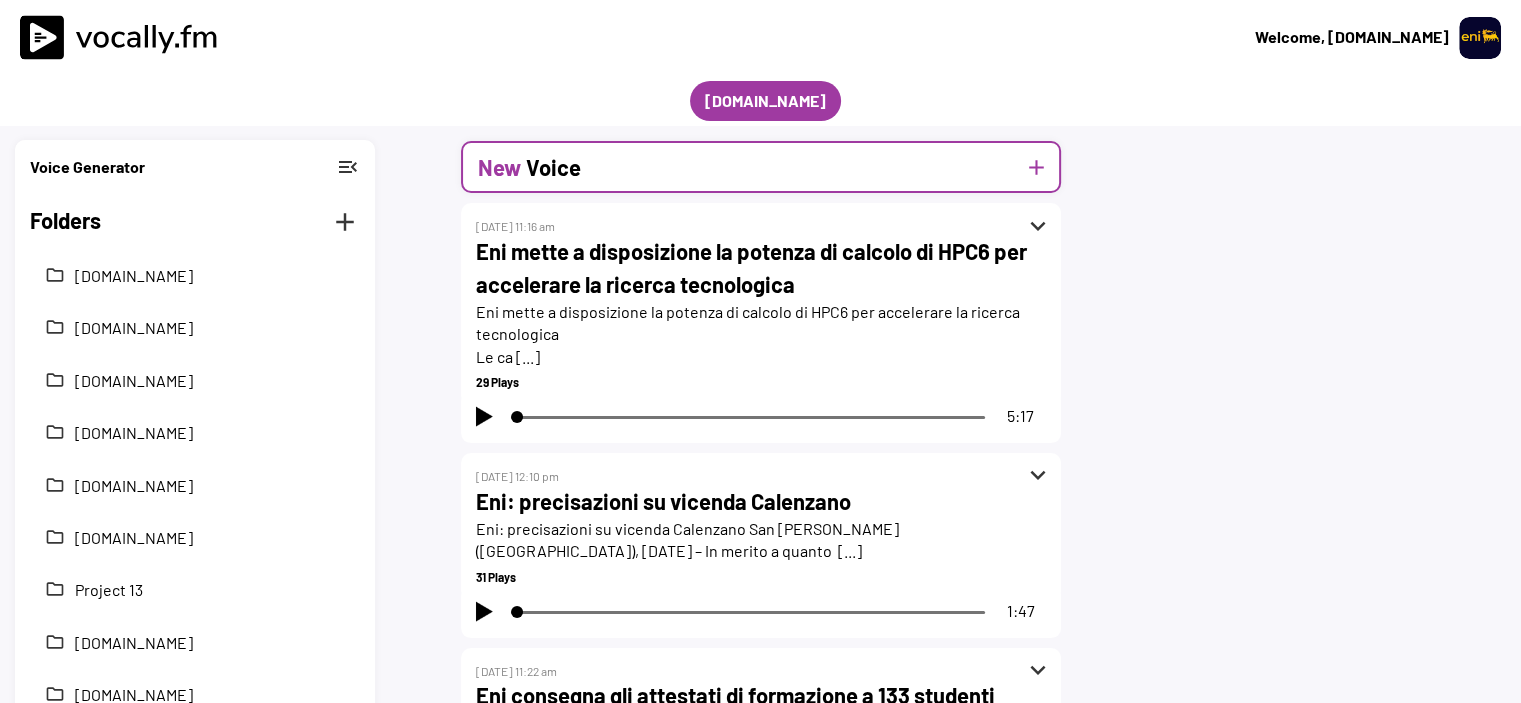 click on "add" at bounding box center [1036, 167] 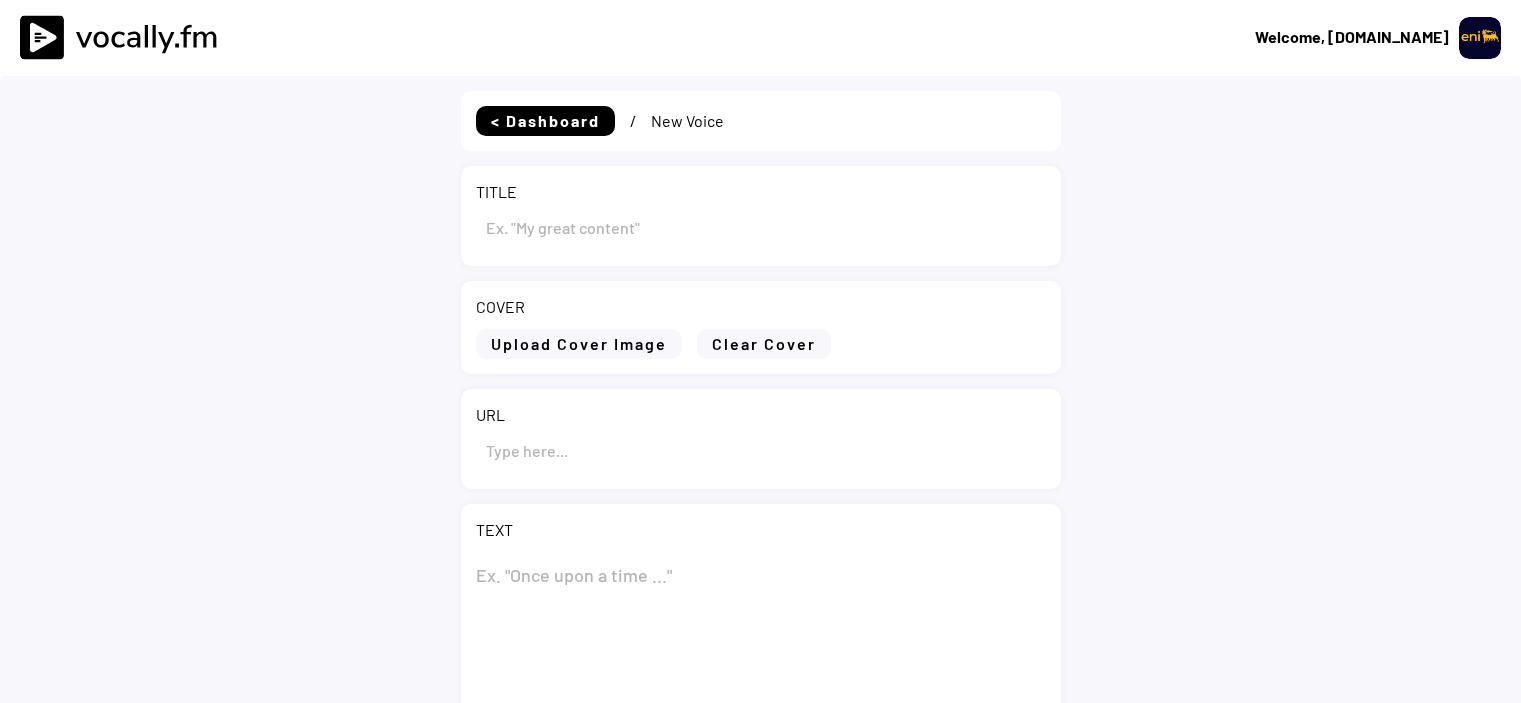 scroll, scrollTop: 0, scrollLeft: 0, axis: both 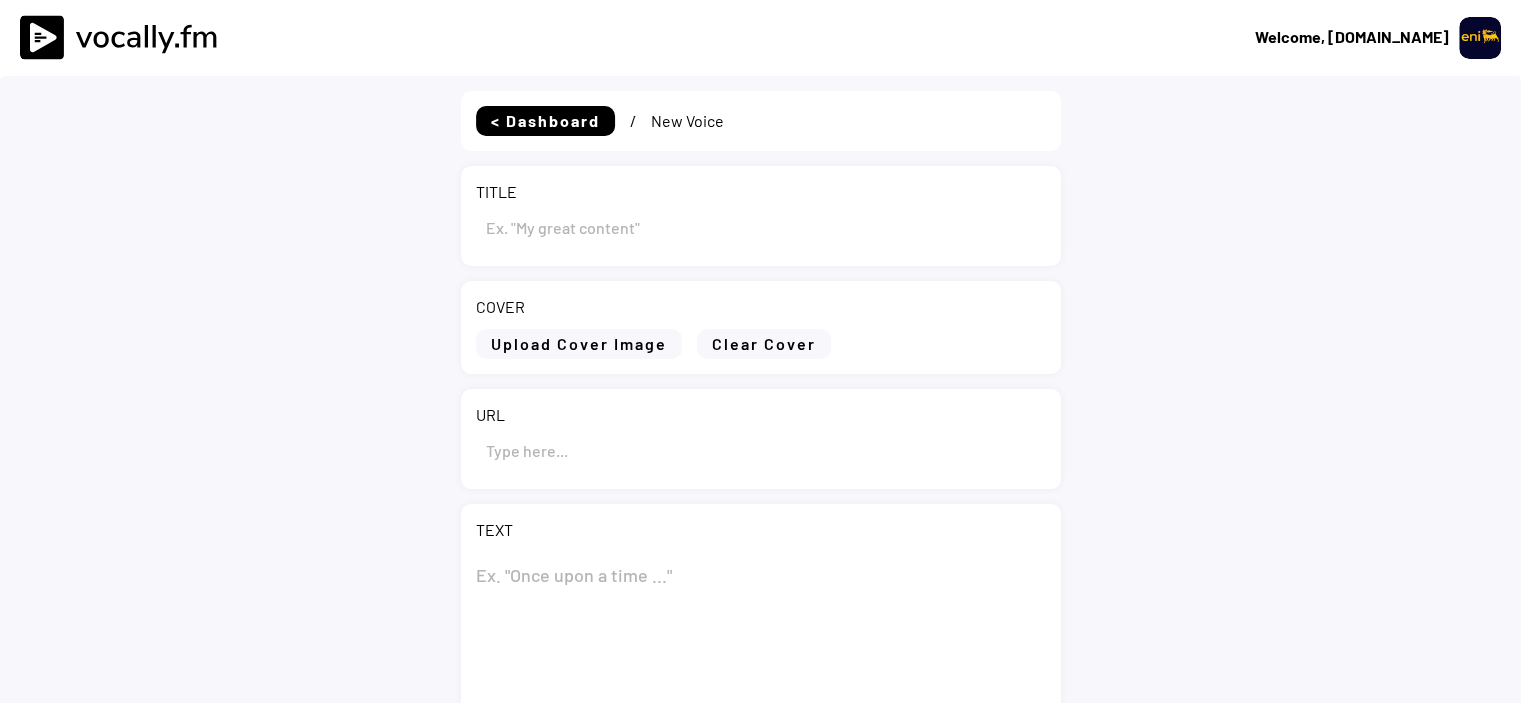 select on ""PLACEHOLDER_1427118222253"" 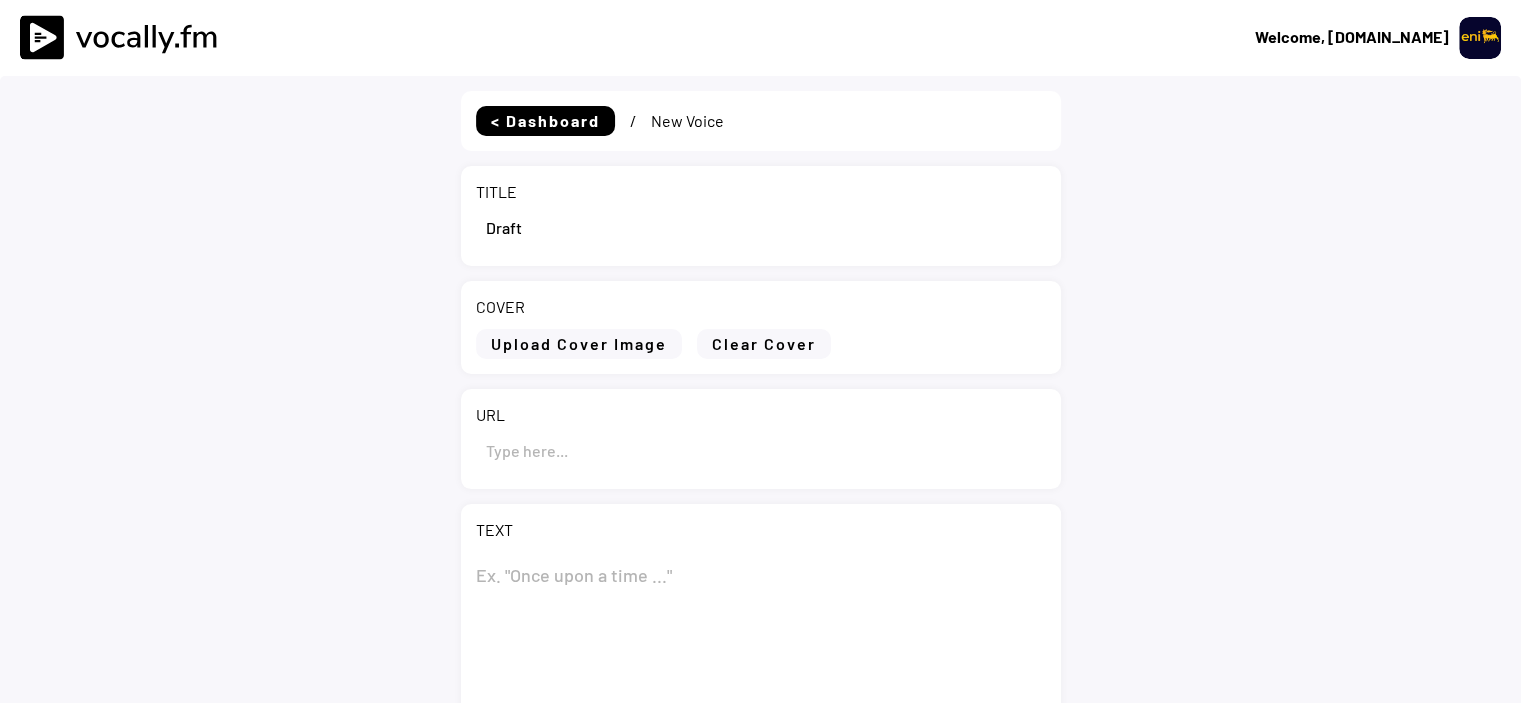 select on ""1348695171700984260__LOOKUP__1695815318097x346735823279882240"" 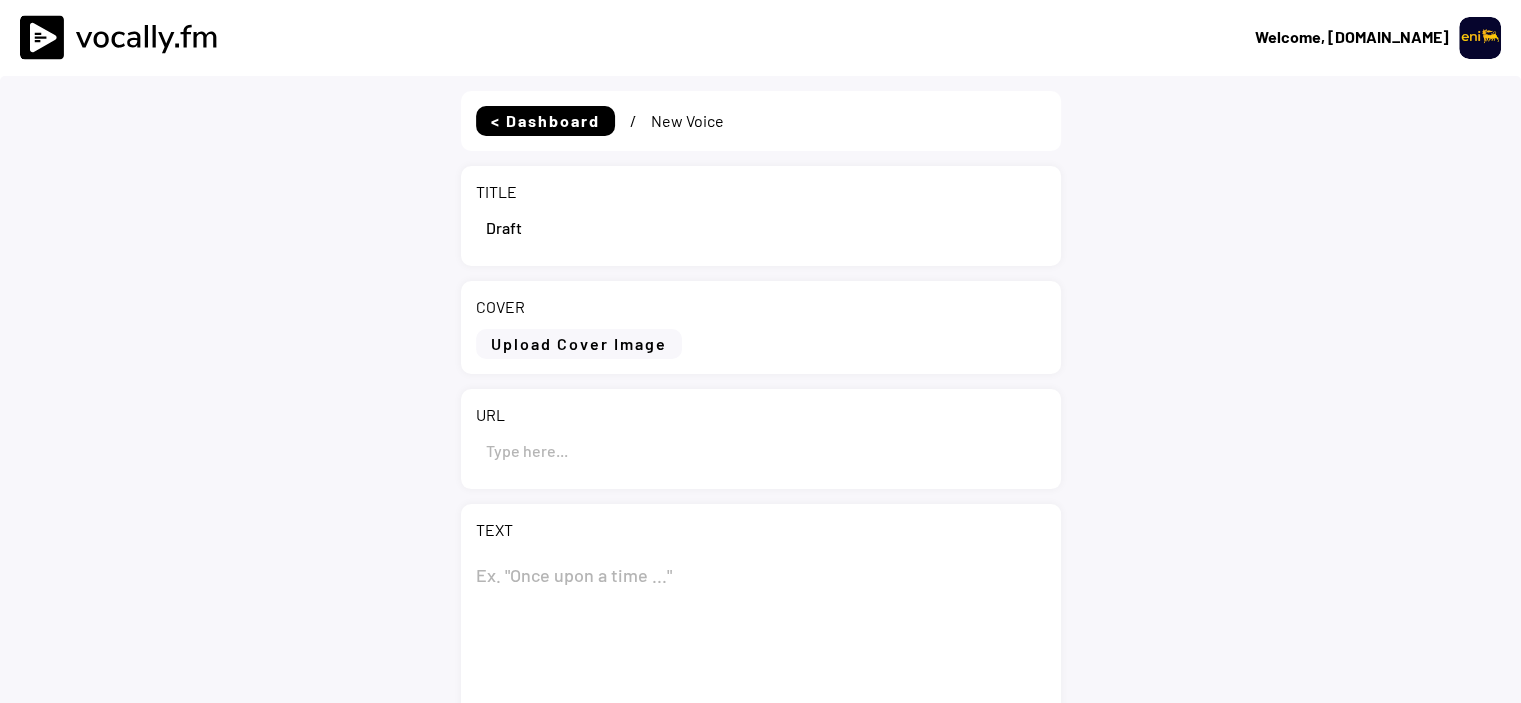 scroll, scrollTop: 0, scrollLeft: 0, axis: both 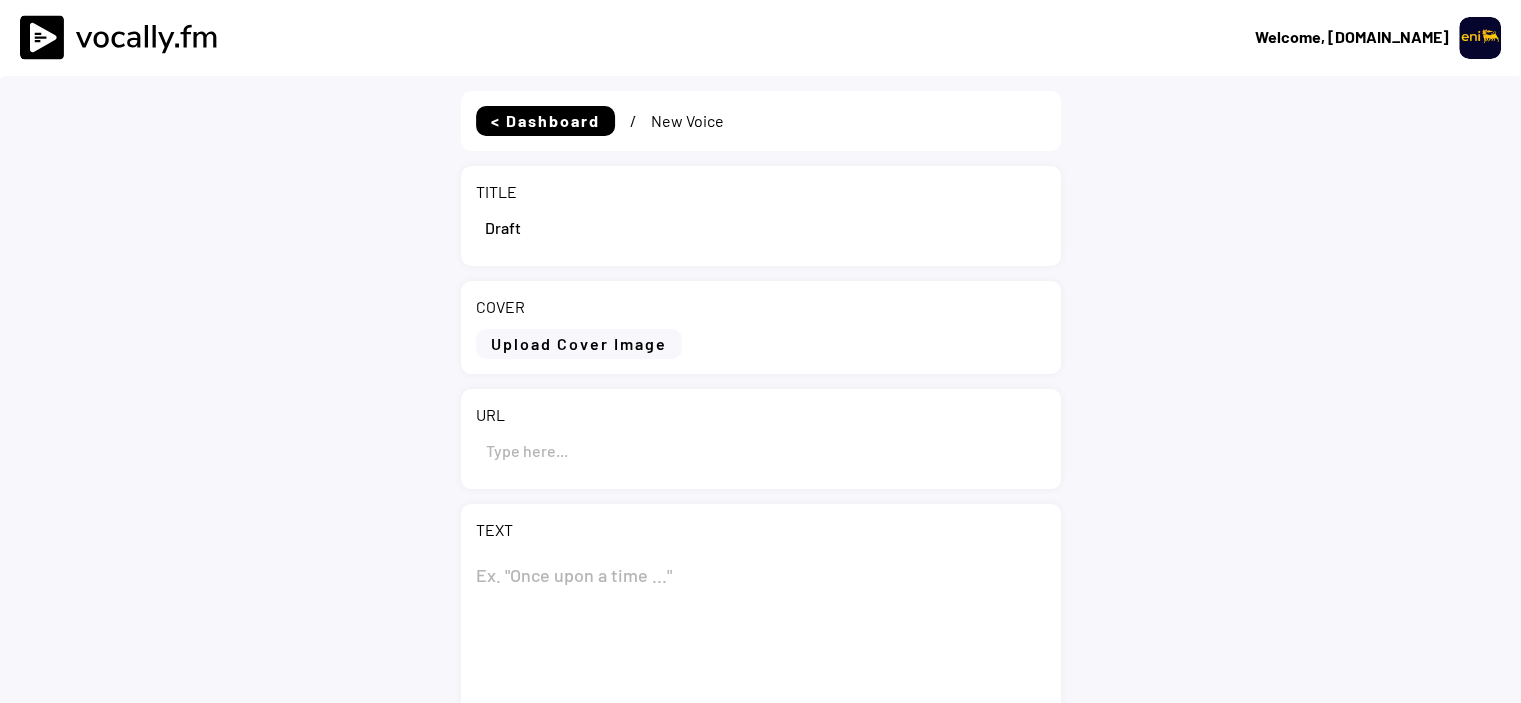 drag, startPoint x: 554, startPoint y: 230, endPoint x: 471, endPoint y: 232, distance: 83.02409 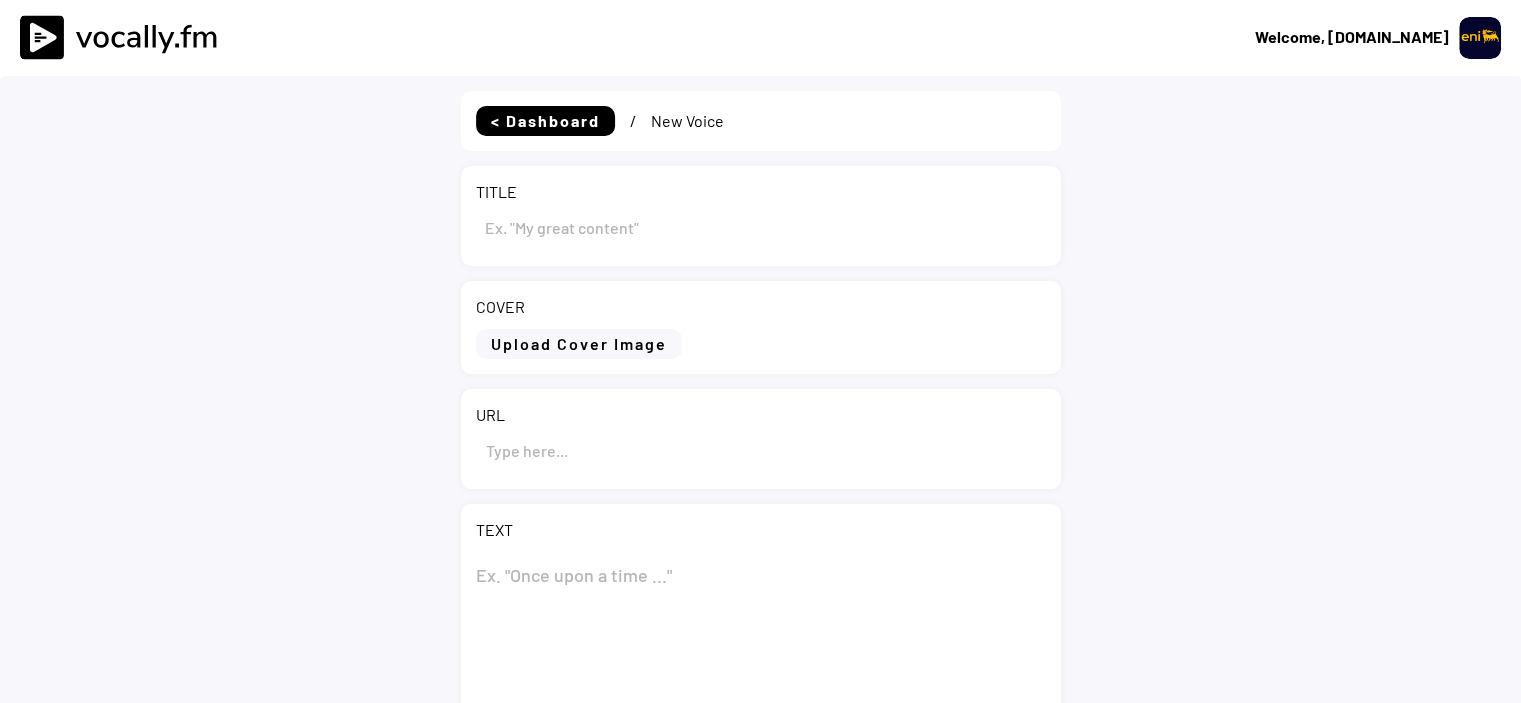 click at bounding box center (761, 227) 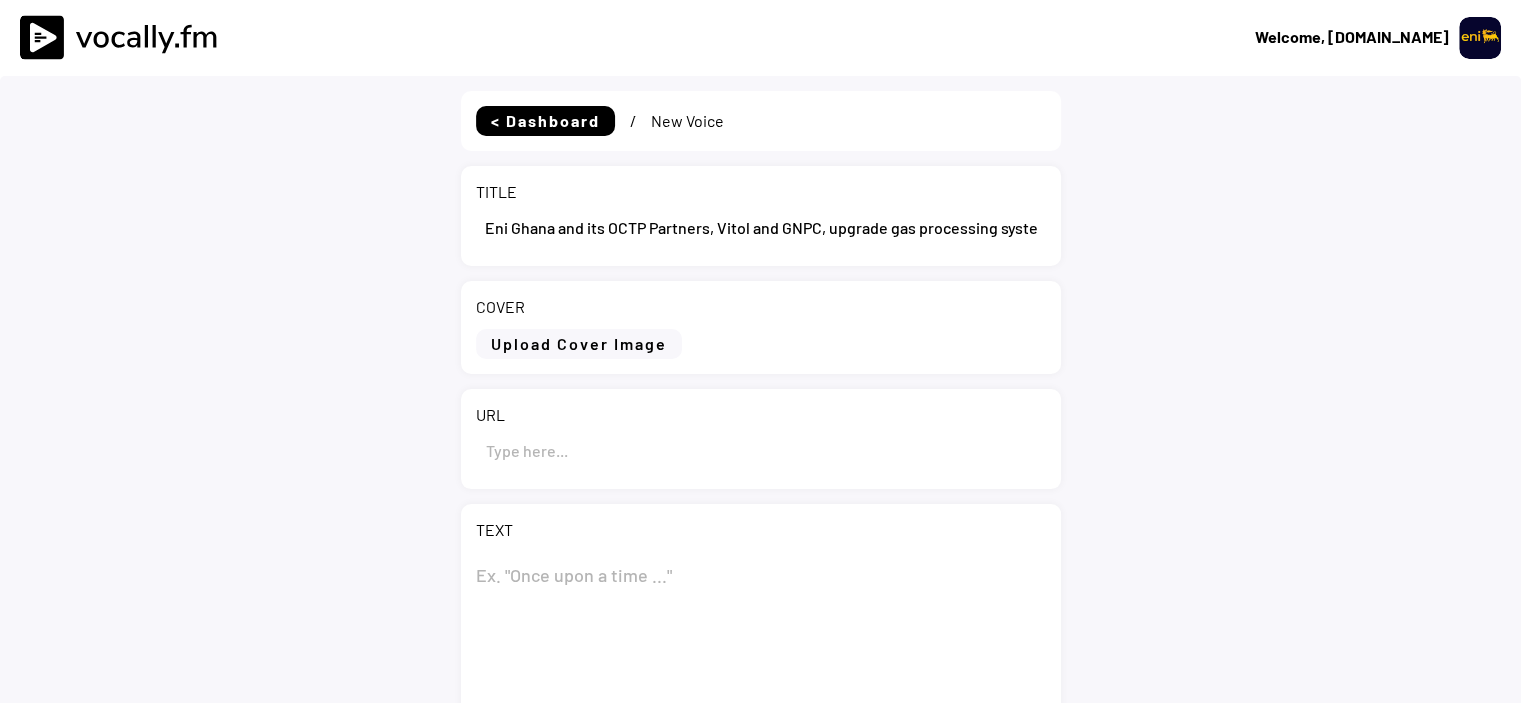 scroll, scrollTop: 0, scrollLeft: 298, axis: horizontal 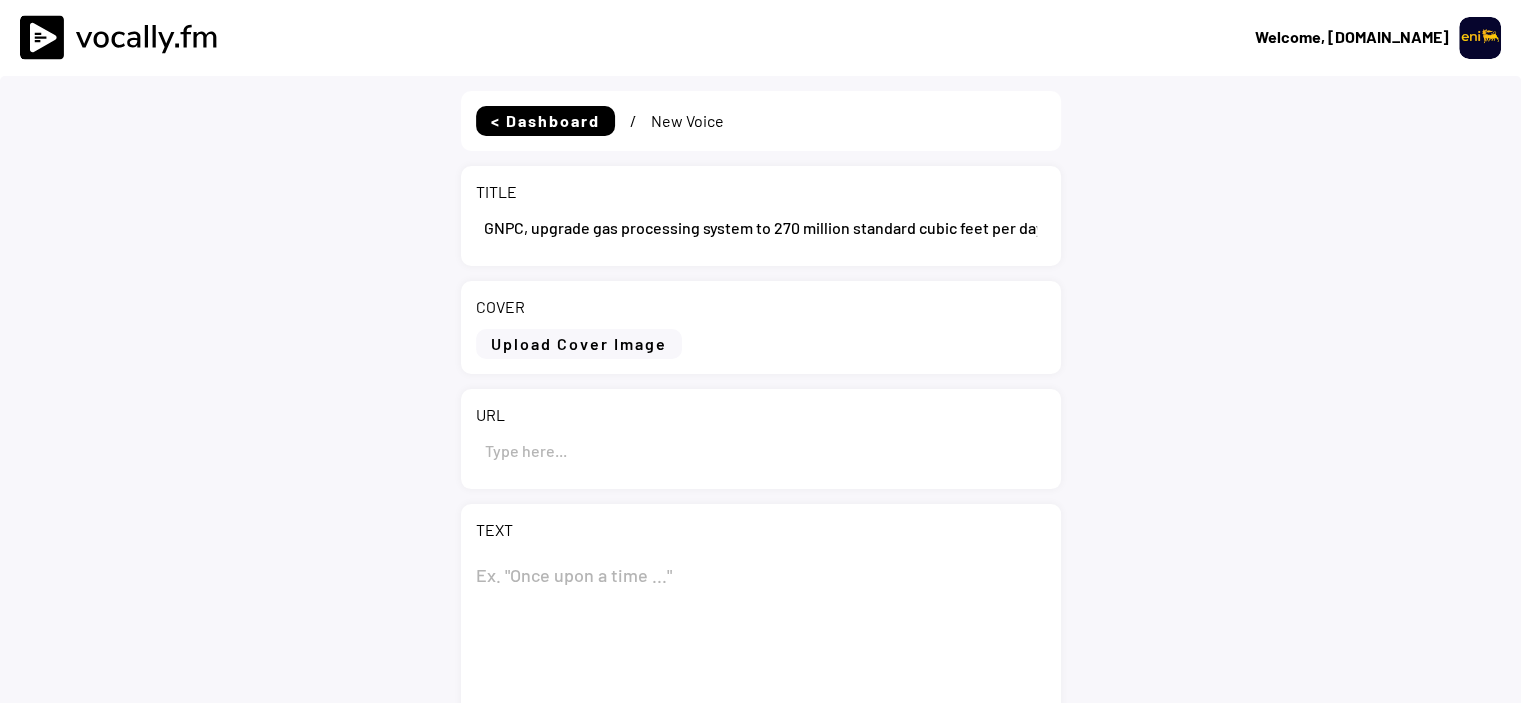 type on "Eni Ghana and its OCTP Partners, Vitol and GNPC, upgrade gas processing system to 270 million standard cubic feet per day" 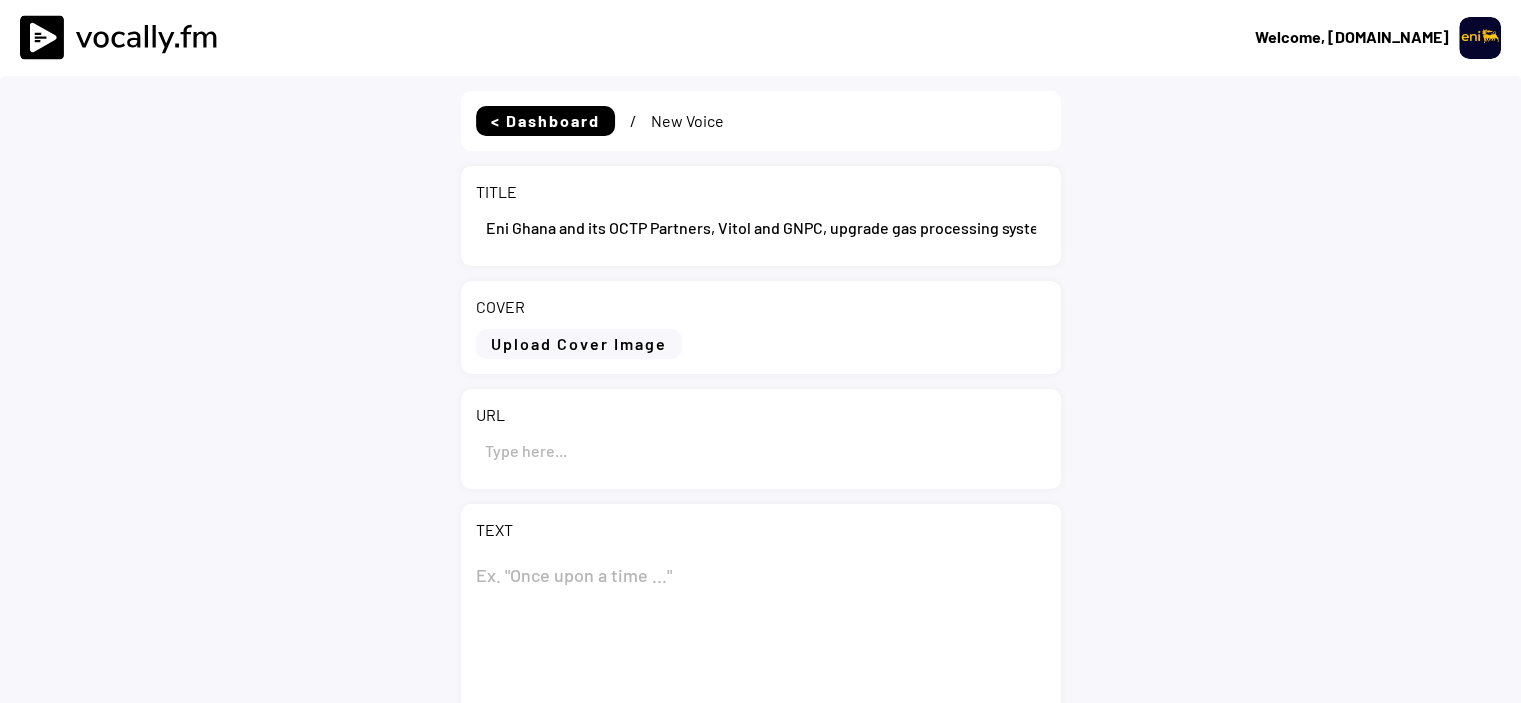 click at bounding box center [761, 450] 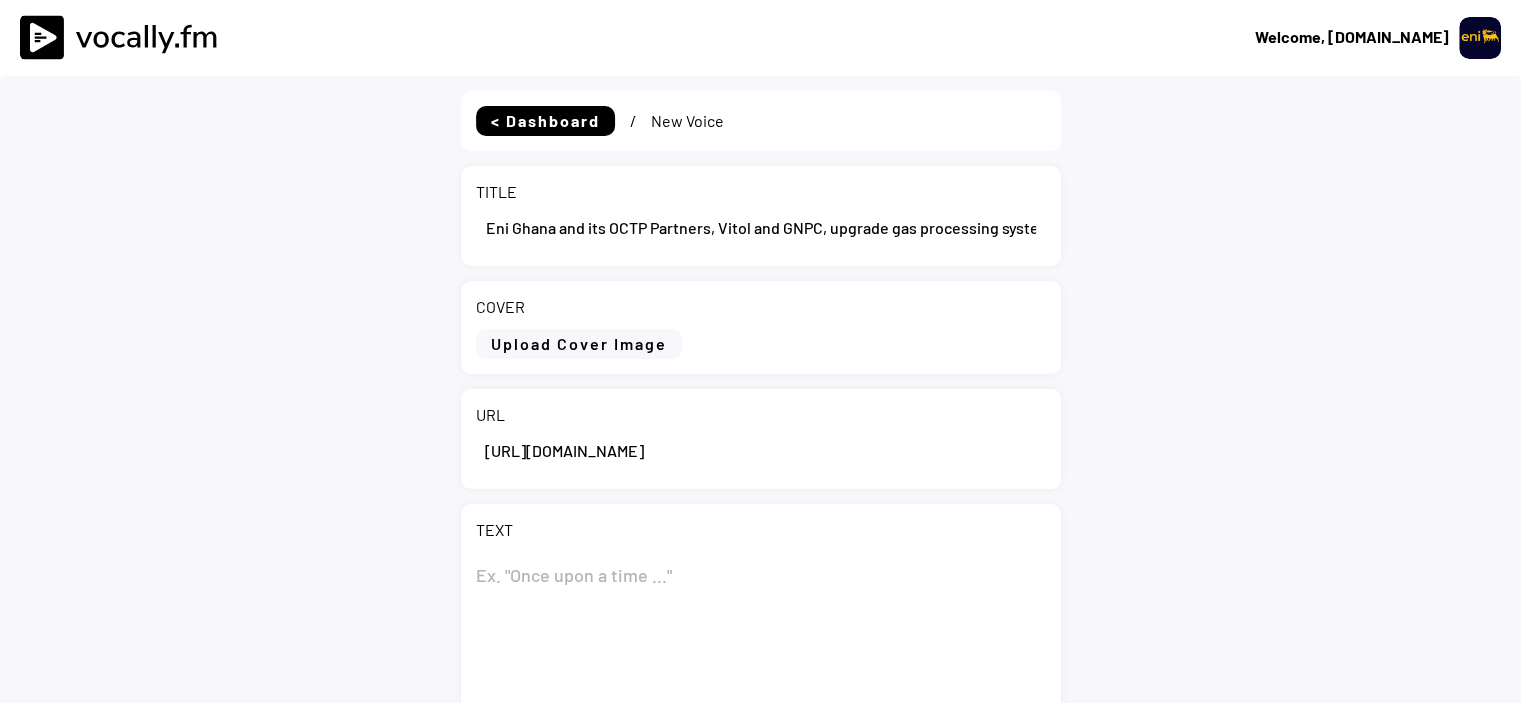 scroll, scrollTop: 0, scrollLeft: 369, axis: horizontal 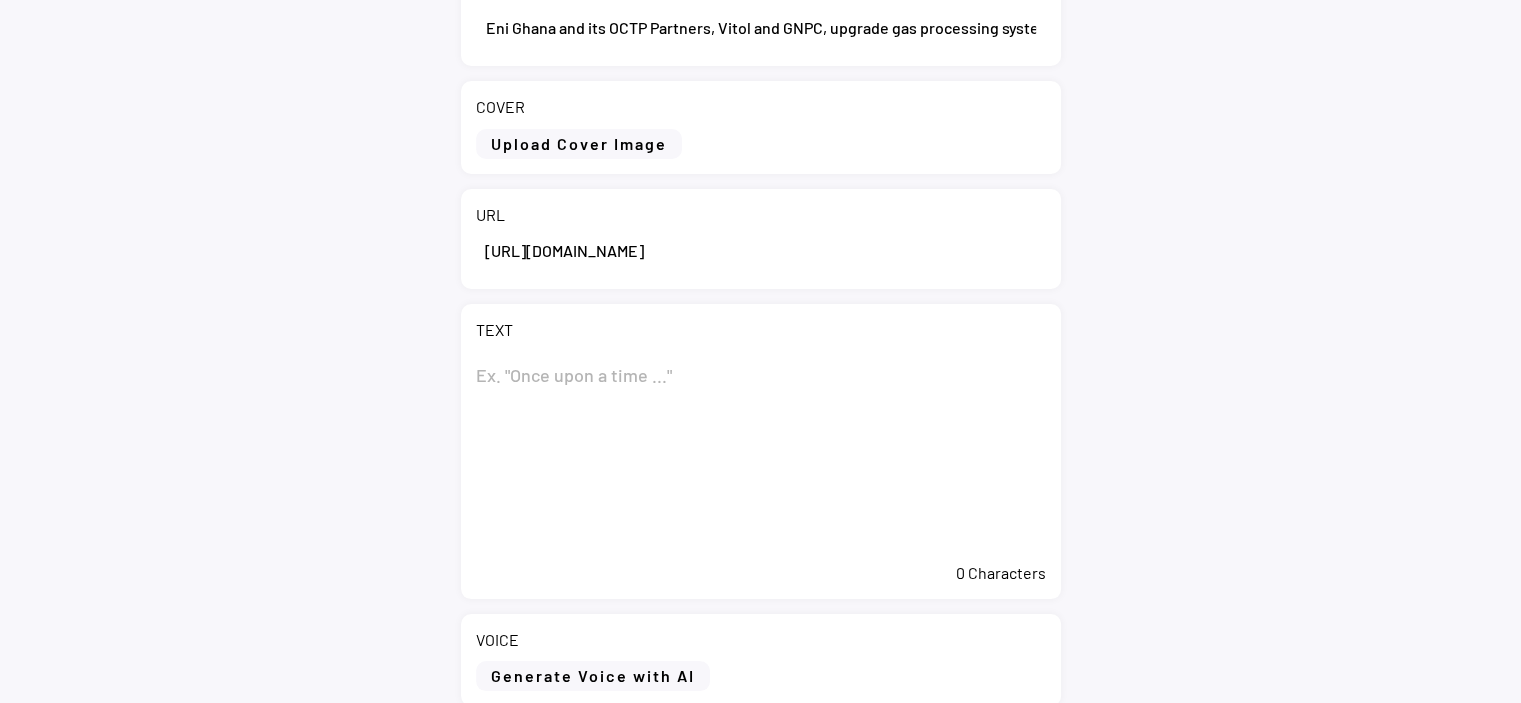 type on "https://www.eni.com/en-IT/media/news/2025/07/news-eni-ghana-octp-partners-vitol-gnpc-upgrade-gas-processing-system.html" 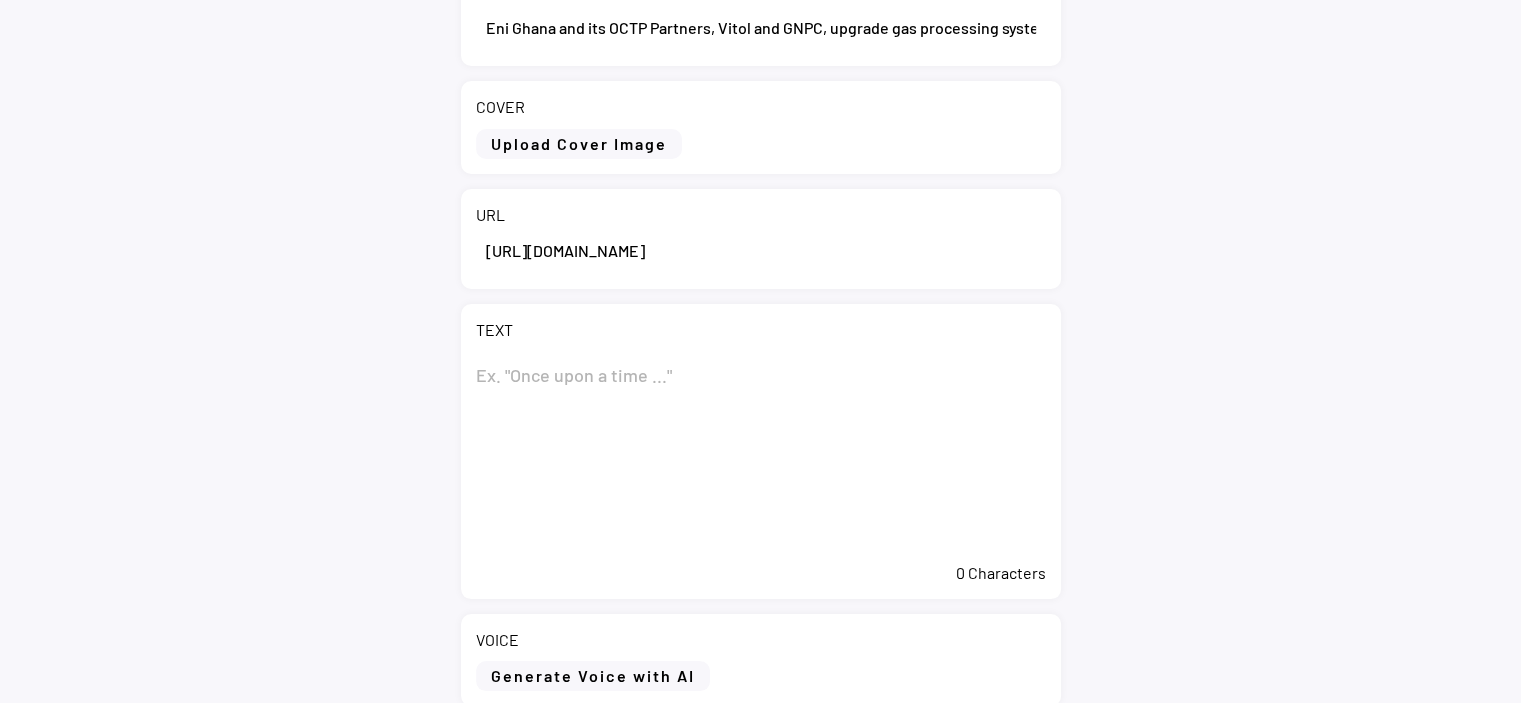 click at bounding box center [761, 452] 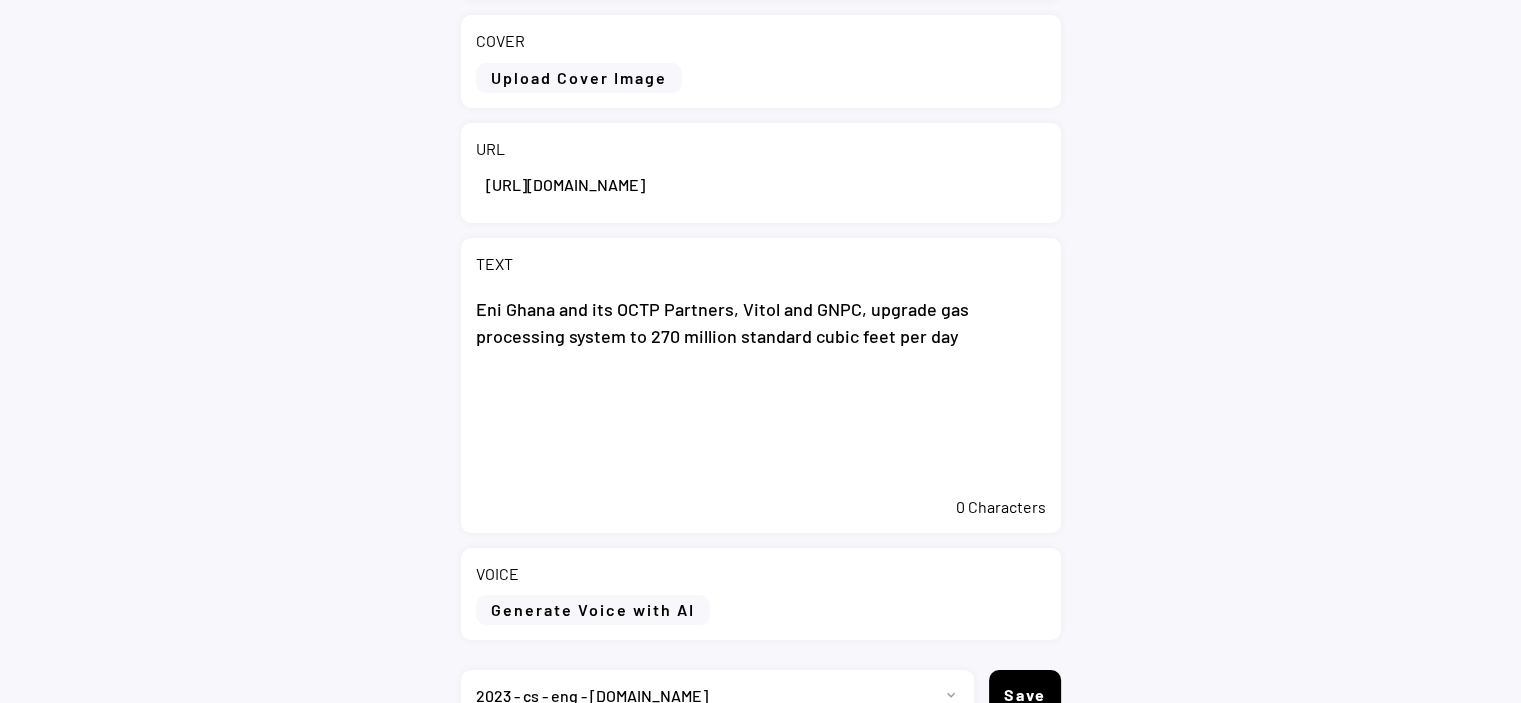 scroll, scrollTop: 374, scrollLeft: 0, axis: vertical 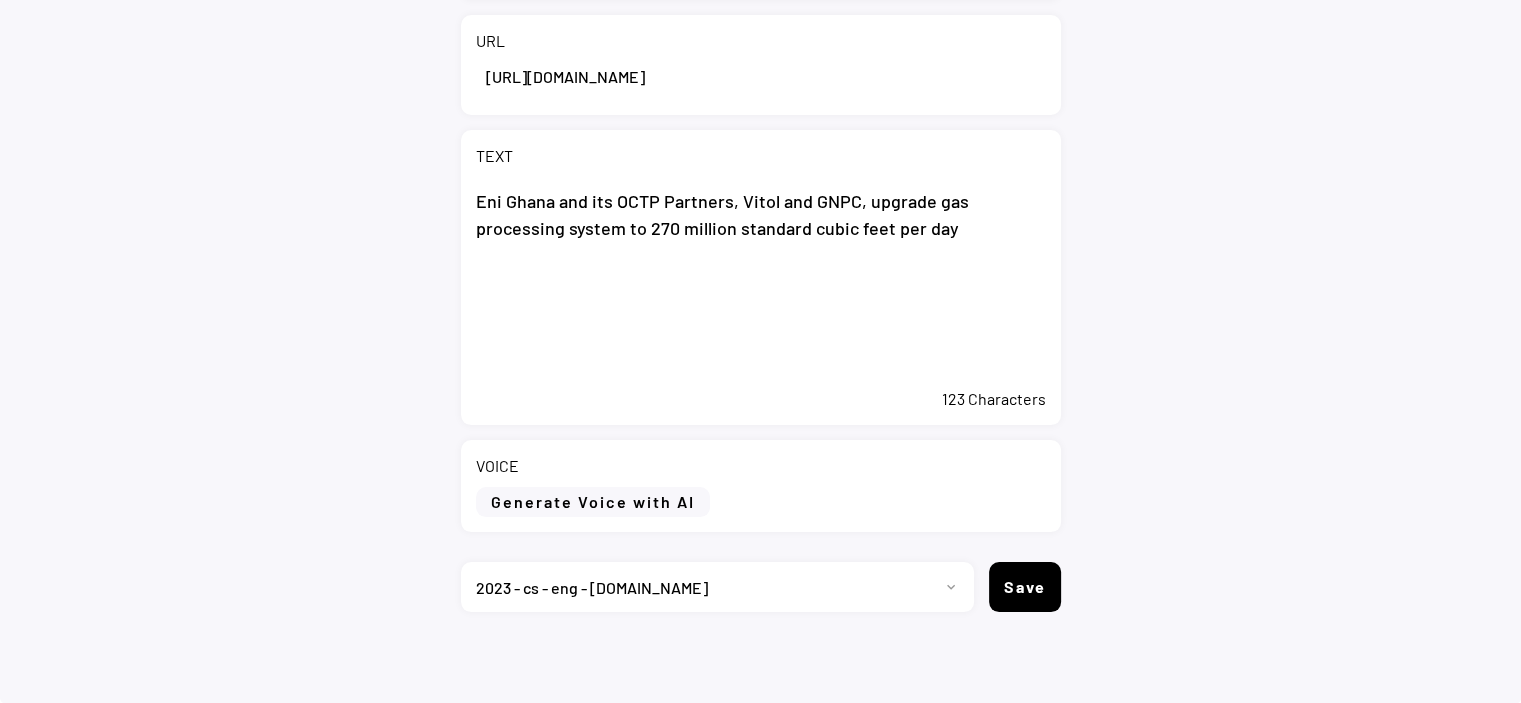 click on "Eni Ghana and its OCTP Partners, Vitol and GNPC, upgrade gas processing system to 270 million standard cubic feet per day" at bounding box center [761, 278] 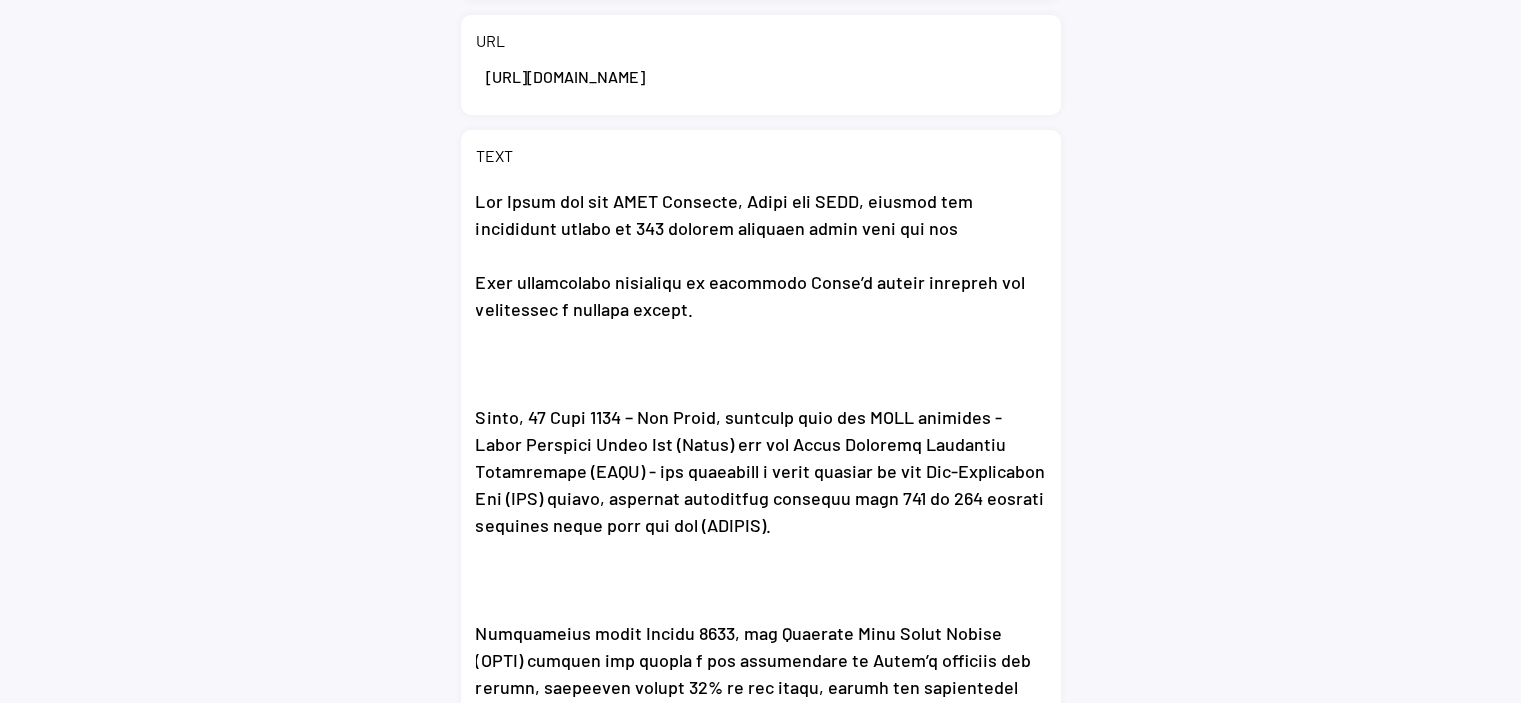 scroll, scrollTop: 448, scrollLeft: 0, axis: vertical 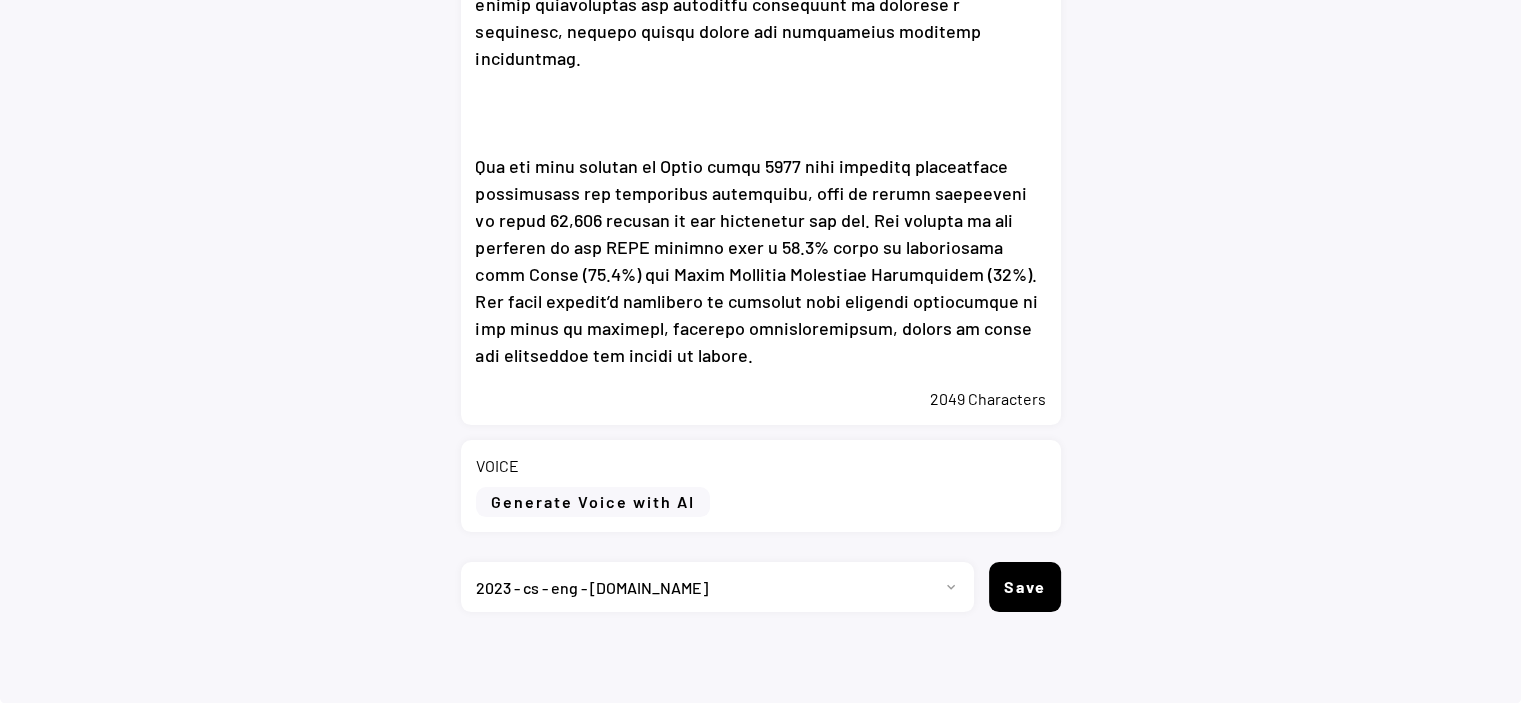 type on "Eni Ghana and its OCTP Partners, Vitol and GNPC, upgrade gas processing system to 270 million standard cubic feet per day
This significant milestone is enhancing Ghana’s energy security and supporting a greener future.
Accra, 15 July 2025 – Eni Ghana, together with its OCTP partners - Vitol Upstream Ghana Ltd (Vitol) and the Ghana National Petroleum Corporation (GNPC) - has completed a major upgrade of its Non-Associated Gas (NAG) system, boosting processing capacity from 246 to 270 million standard cubic feet per day (MMSCFD).
Operational since August 2018, the Offshore Cape Three Points (OCTP) project has become a key contributor to Ghana’s domestic gas supply, providing around 70% of the total, mainly for electricity generation. Starting at 210 MMSCFD, OCTP has steadily increased output through phased optimization and achieving its current milestone of 270 MMSCFD on July 13.
This recent advancement not only increases gas supply but significantly reduces Ghana’s reliance on oil-fueled power..." 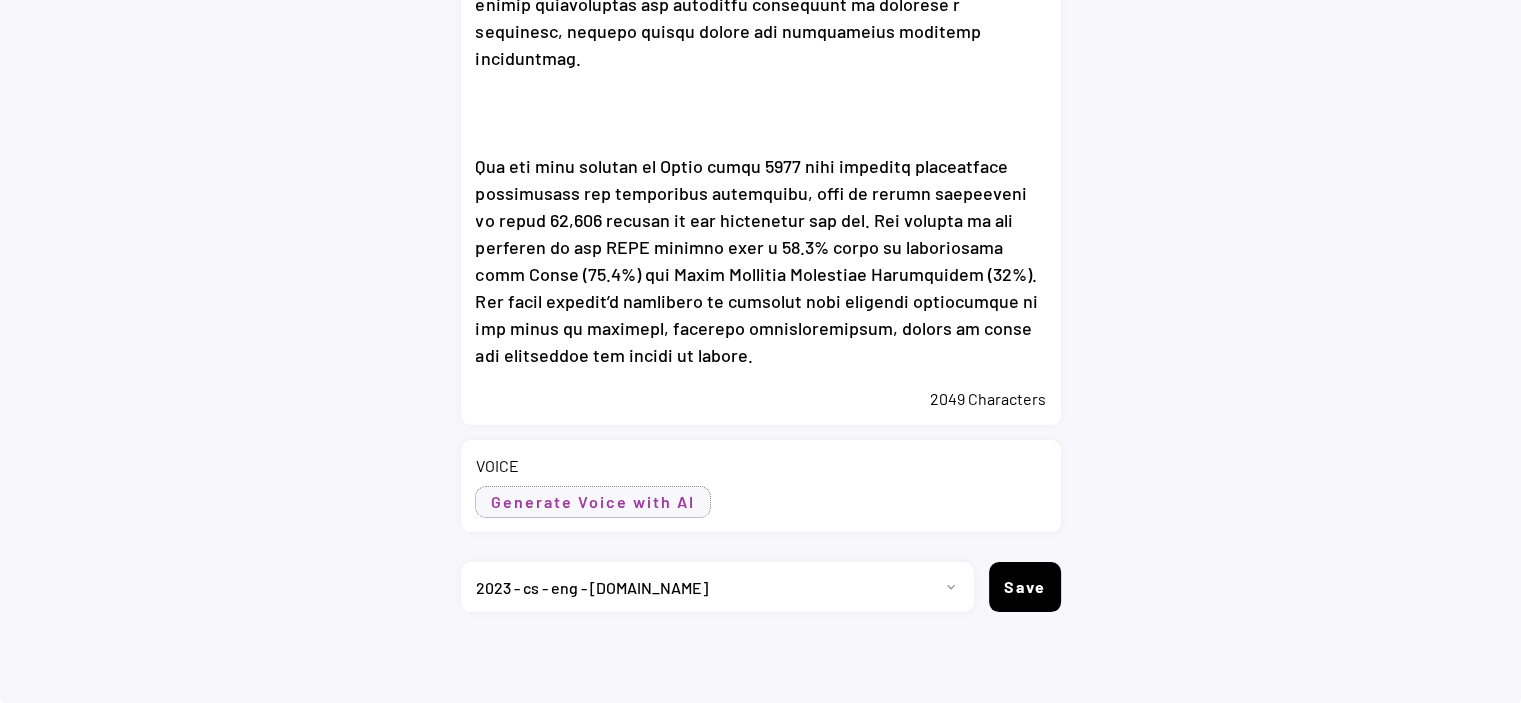 click on "Generate Voice with AI" at bounding box center [593, 502] 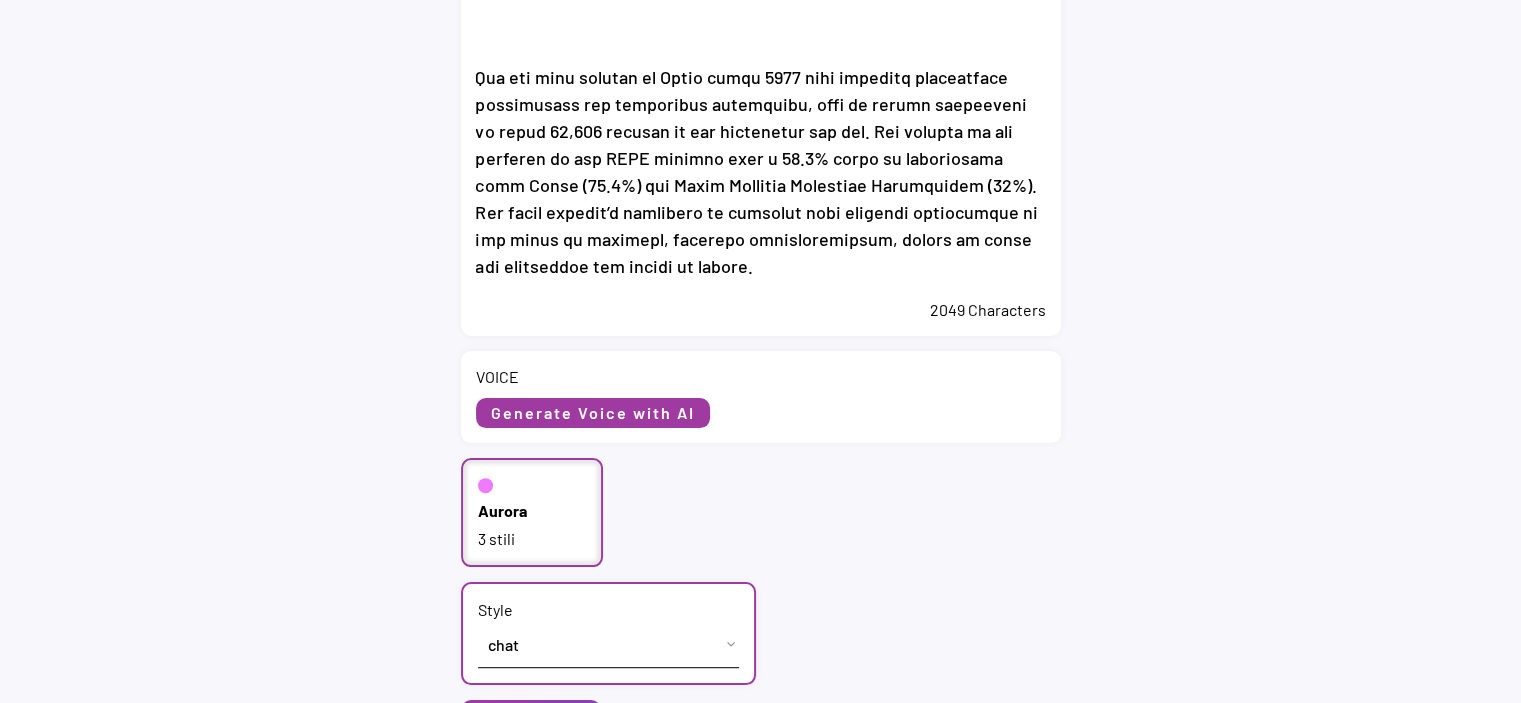 scroll, scrollTop: 974, scrollLeft: 0, axis: vertical 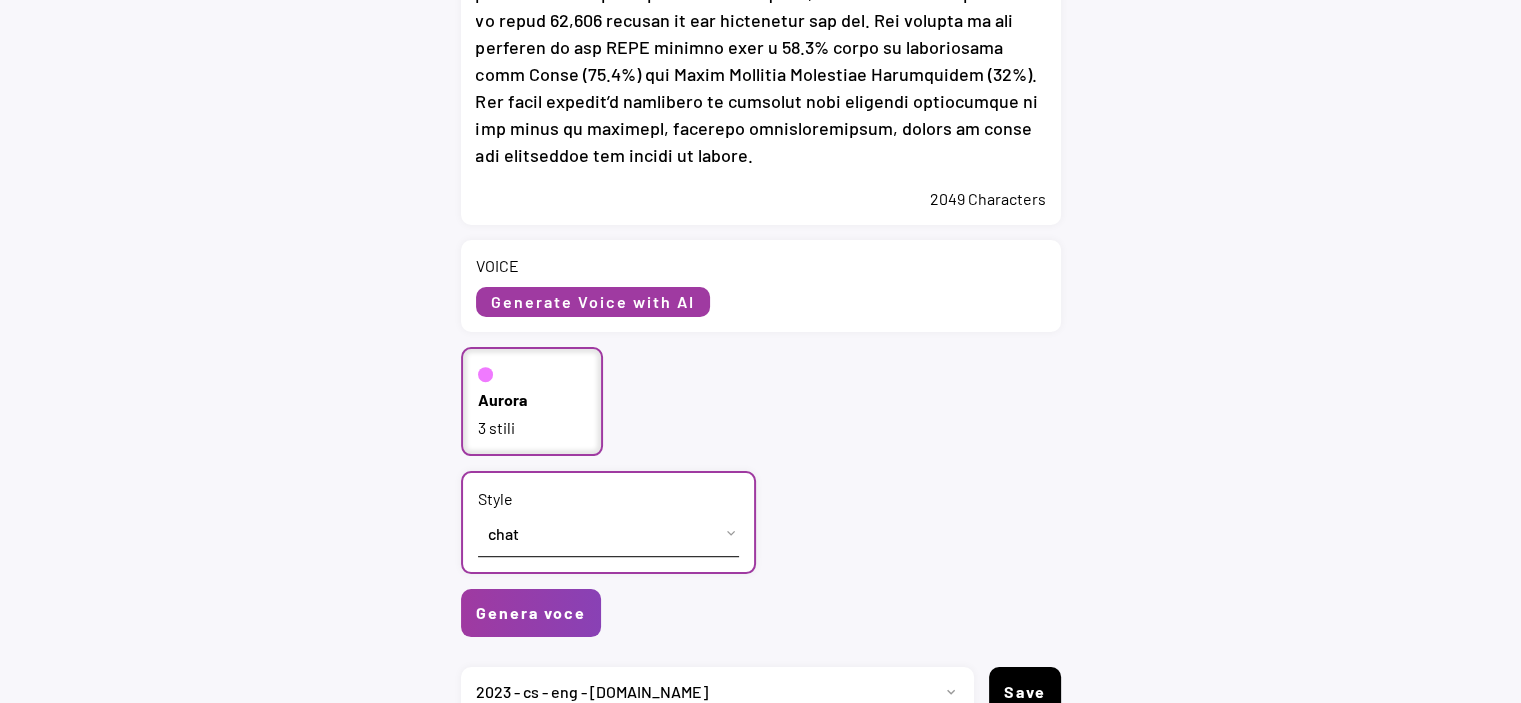 click on "Aurora 3 stili" at bounding box center [532, 401] 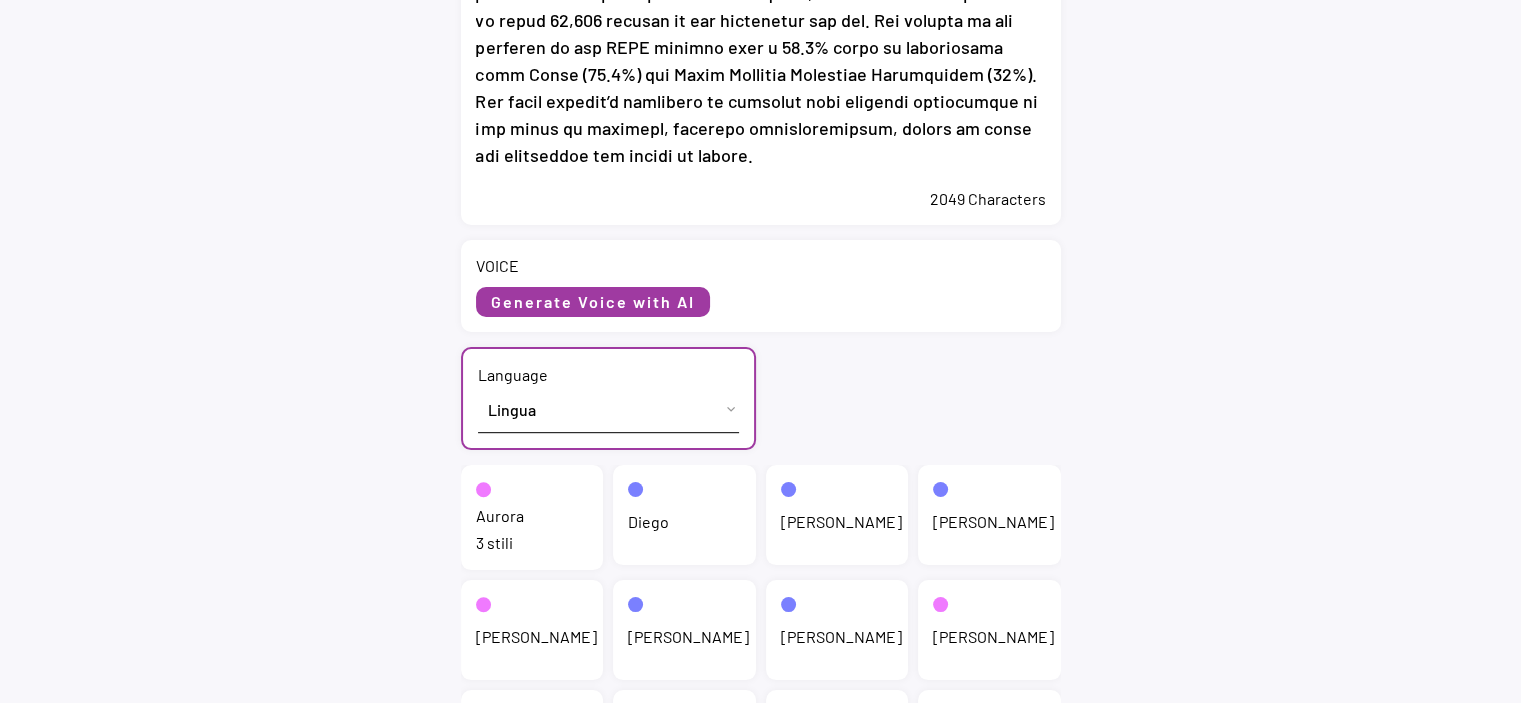 click on "Lingua English (US) French (France) Italian (Italy)" at bounding box center (608, 409) 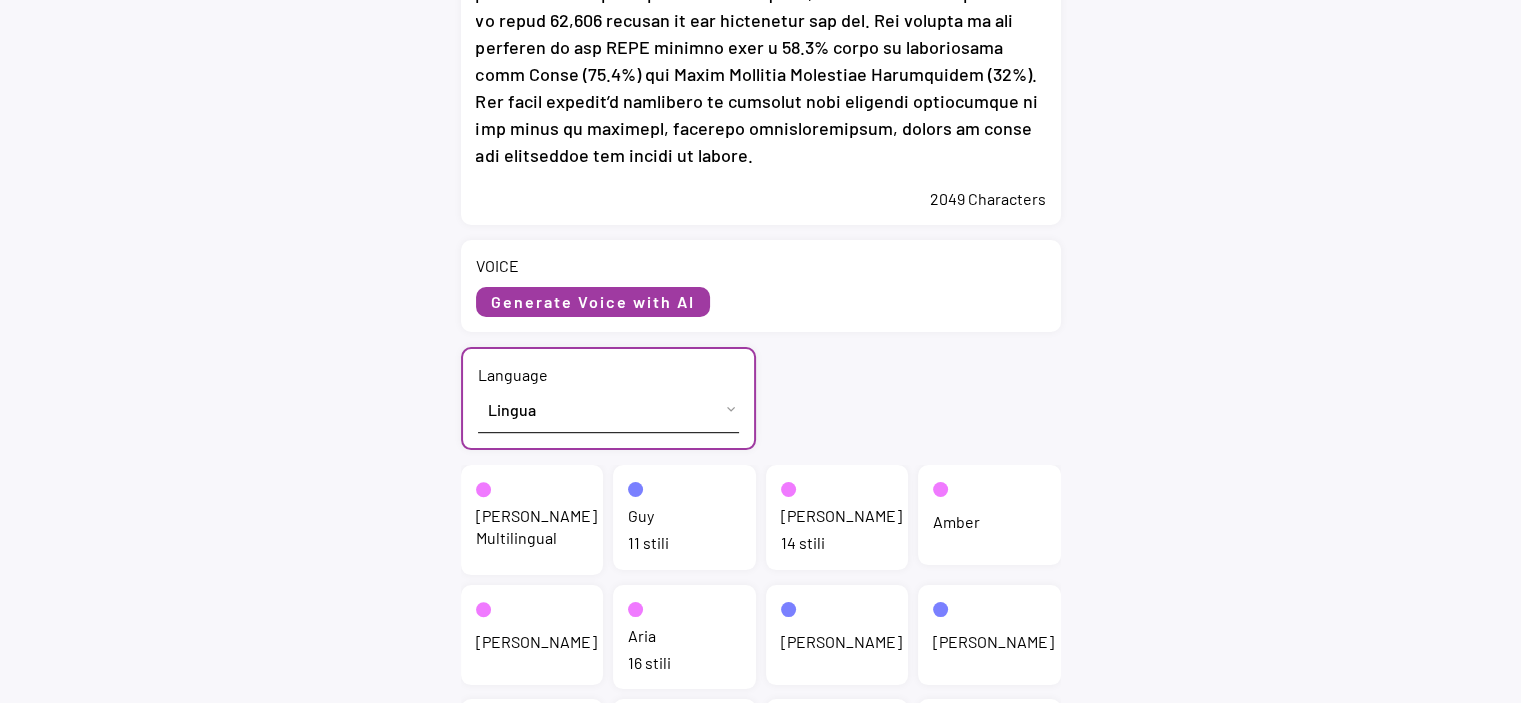 click on "14 stili" at bounding box center [837, 543] 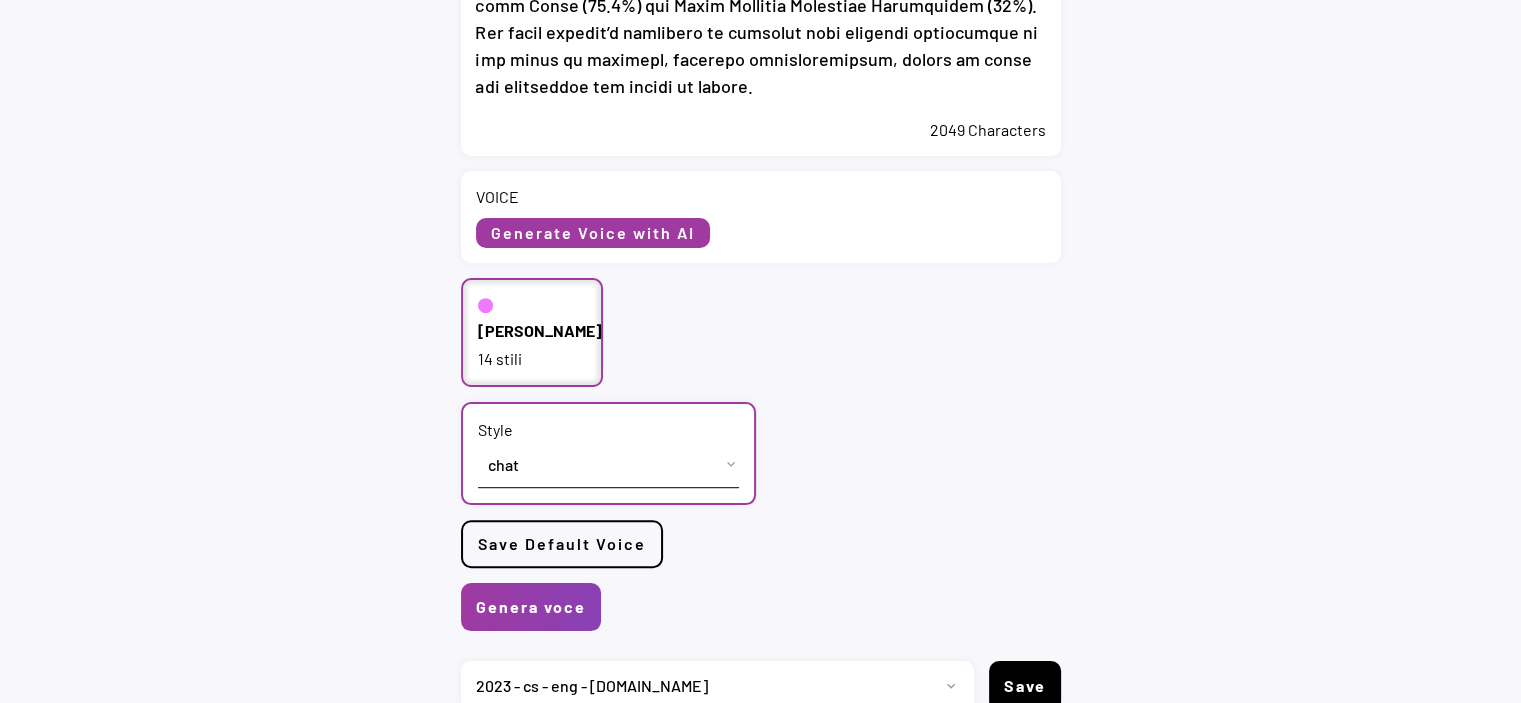 scroll, scrollTop: 1140, scrollLeft: 0, axis: vertical 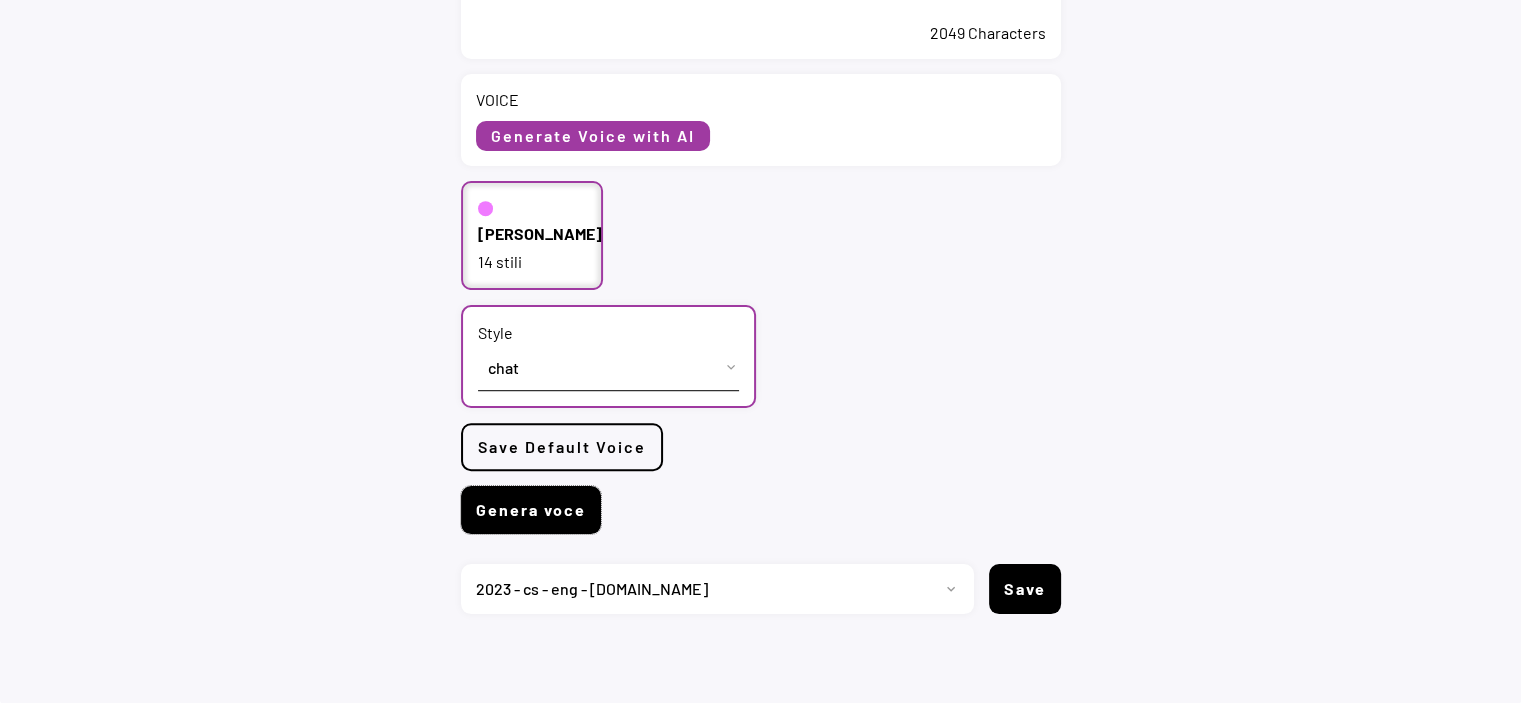 click on "Genera voce" at bounding box center (531, 510) 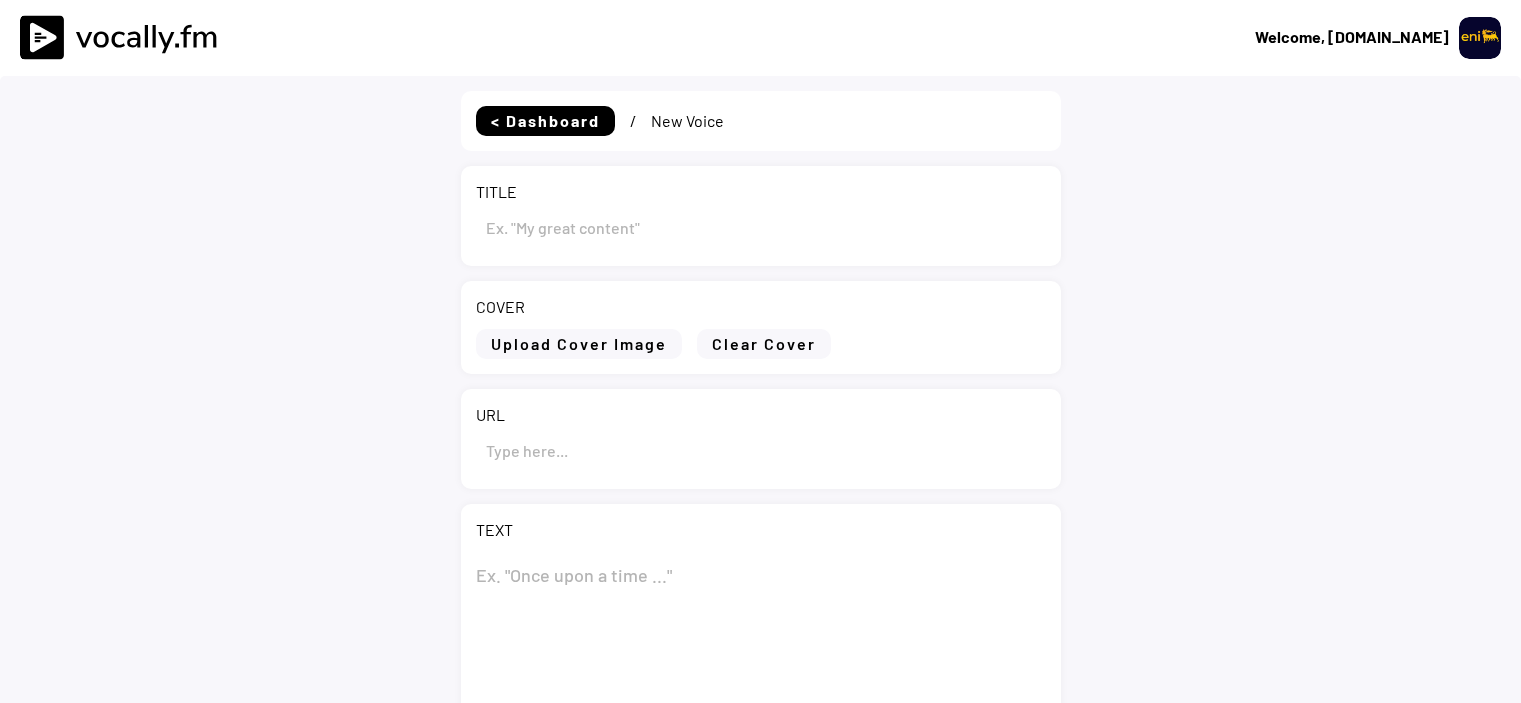 scroll, scrollTop: 0, scrollLeft: 0, axis: both 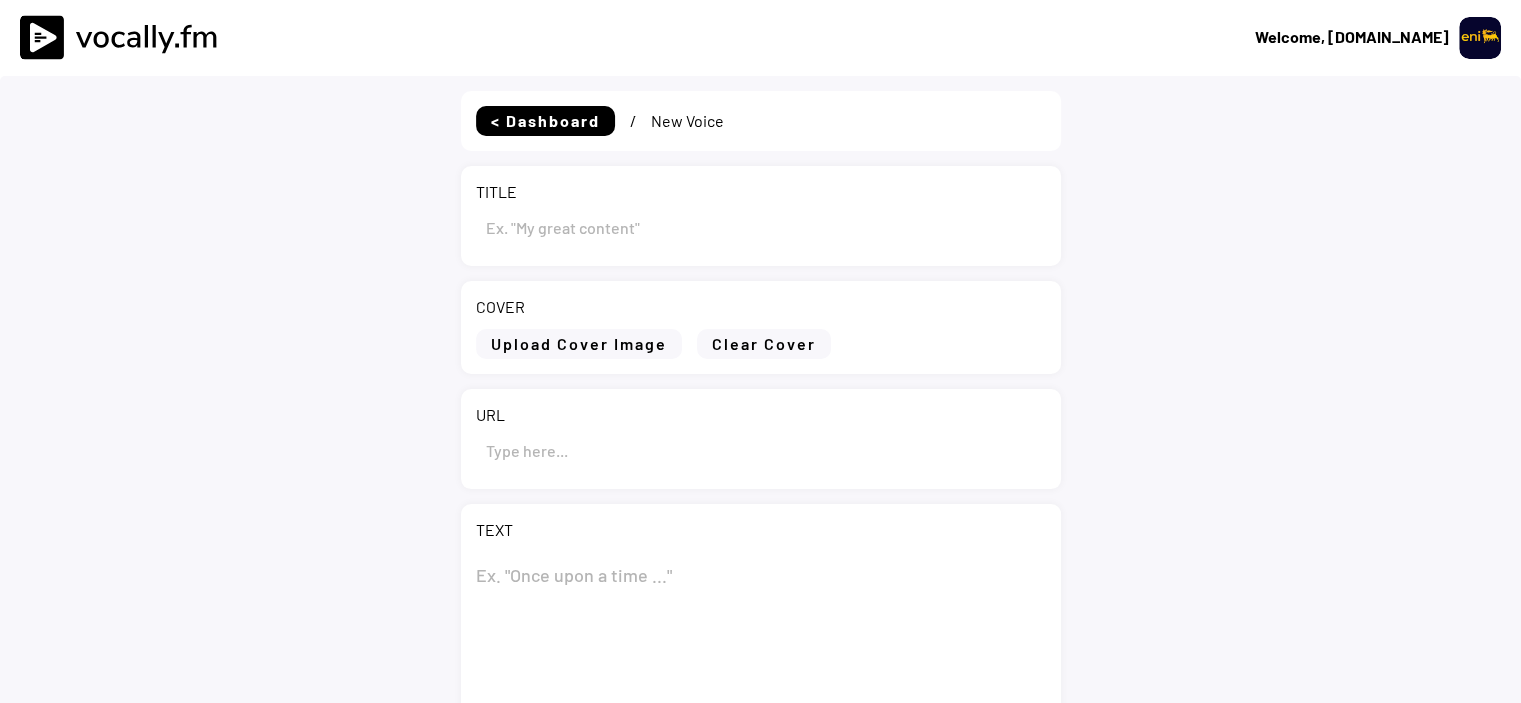 type on "Eni Ghana and its OCTP Partners, Vitol and GNPC, upgrade gas processing system to 270 million standard cubic feet per day" 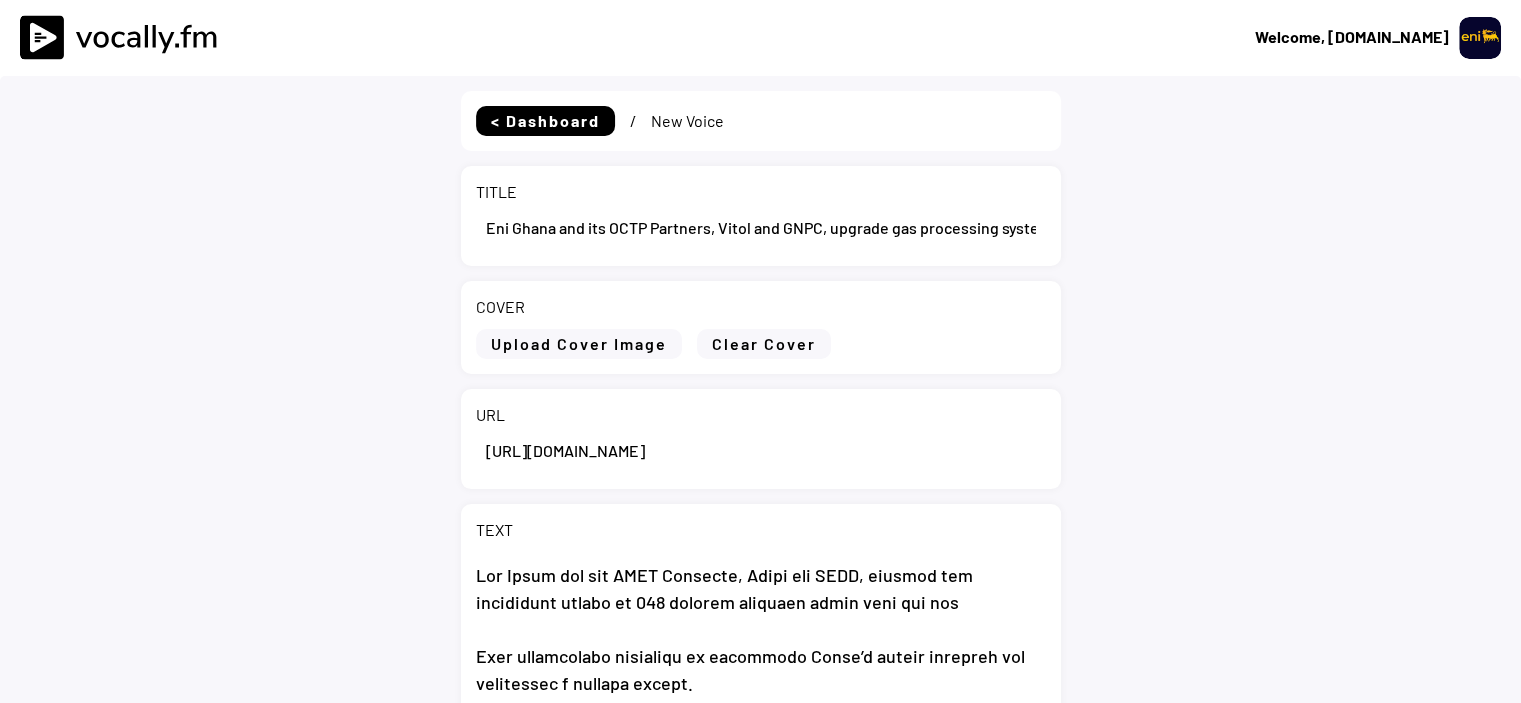 select on ""1348695171700984260__LOOKUP__1695815318097x346735823279882240"" 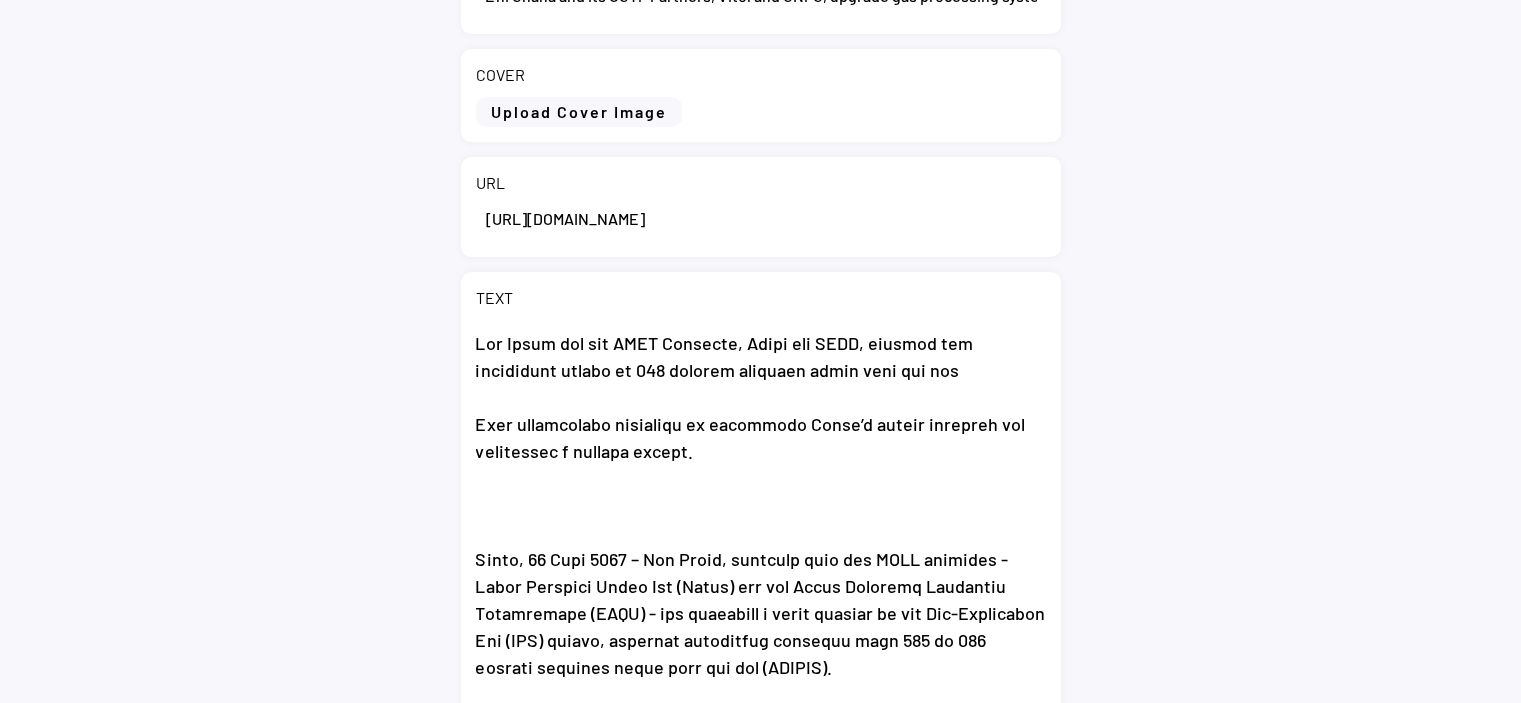 scroll, scrollTop: 600, scrollLeft: 0, axis: vertical 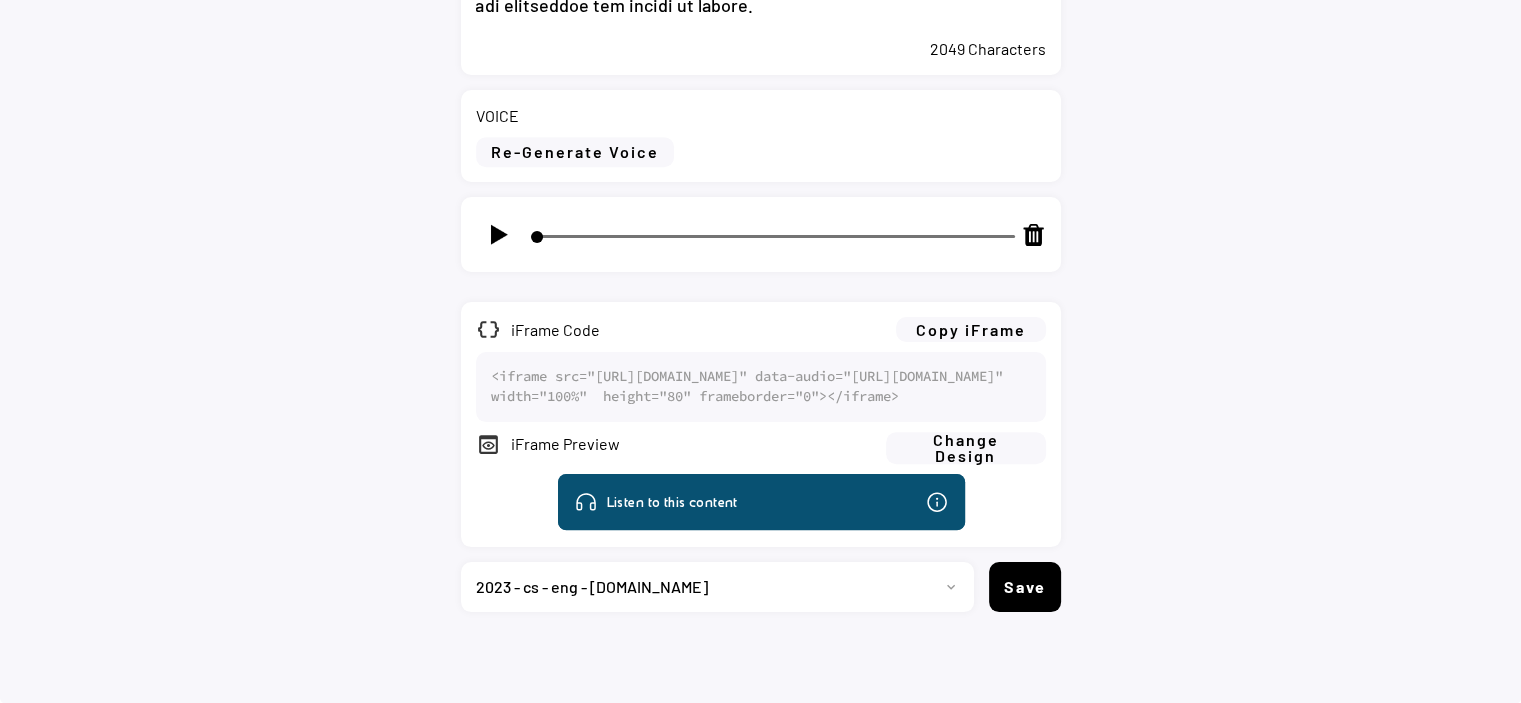 click 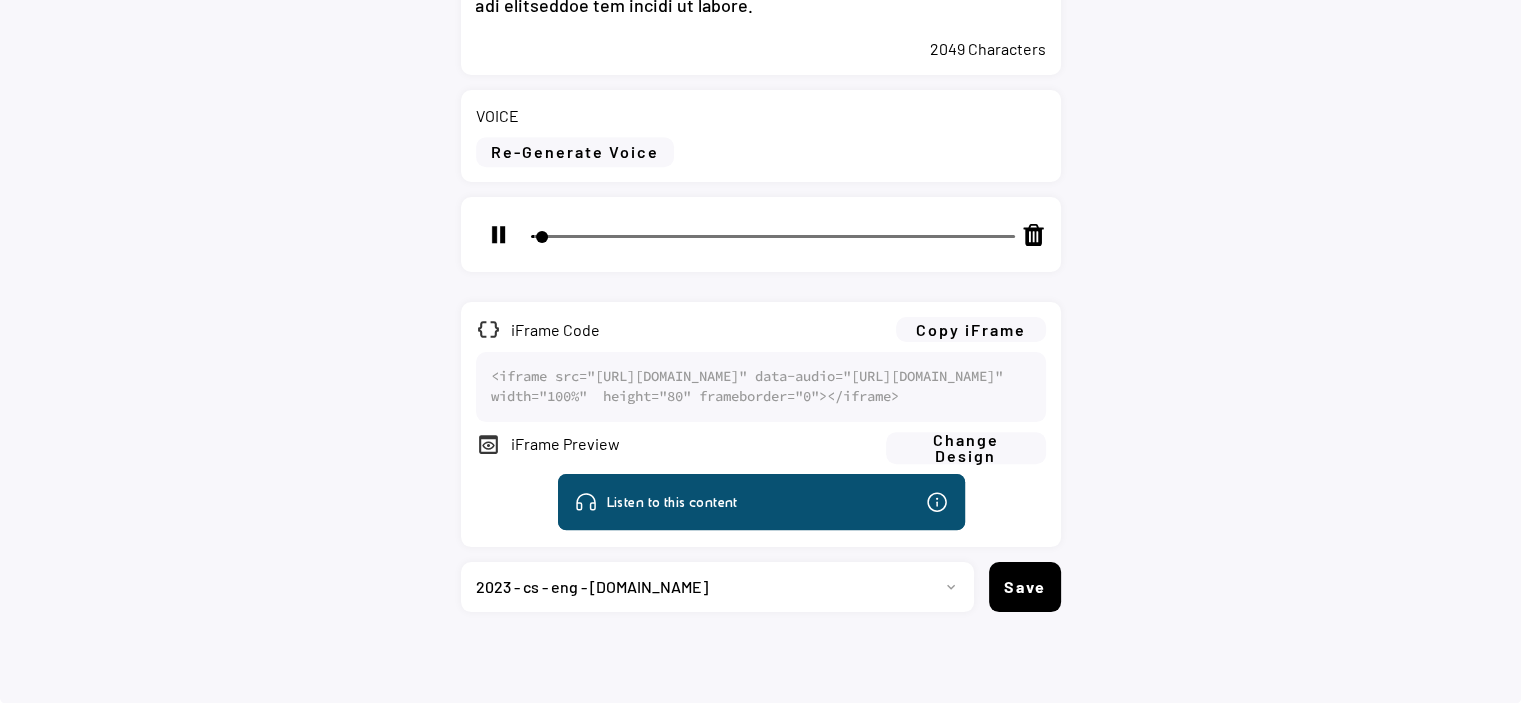 click 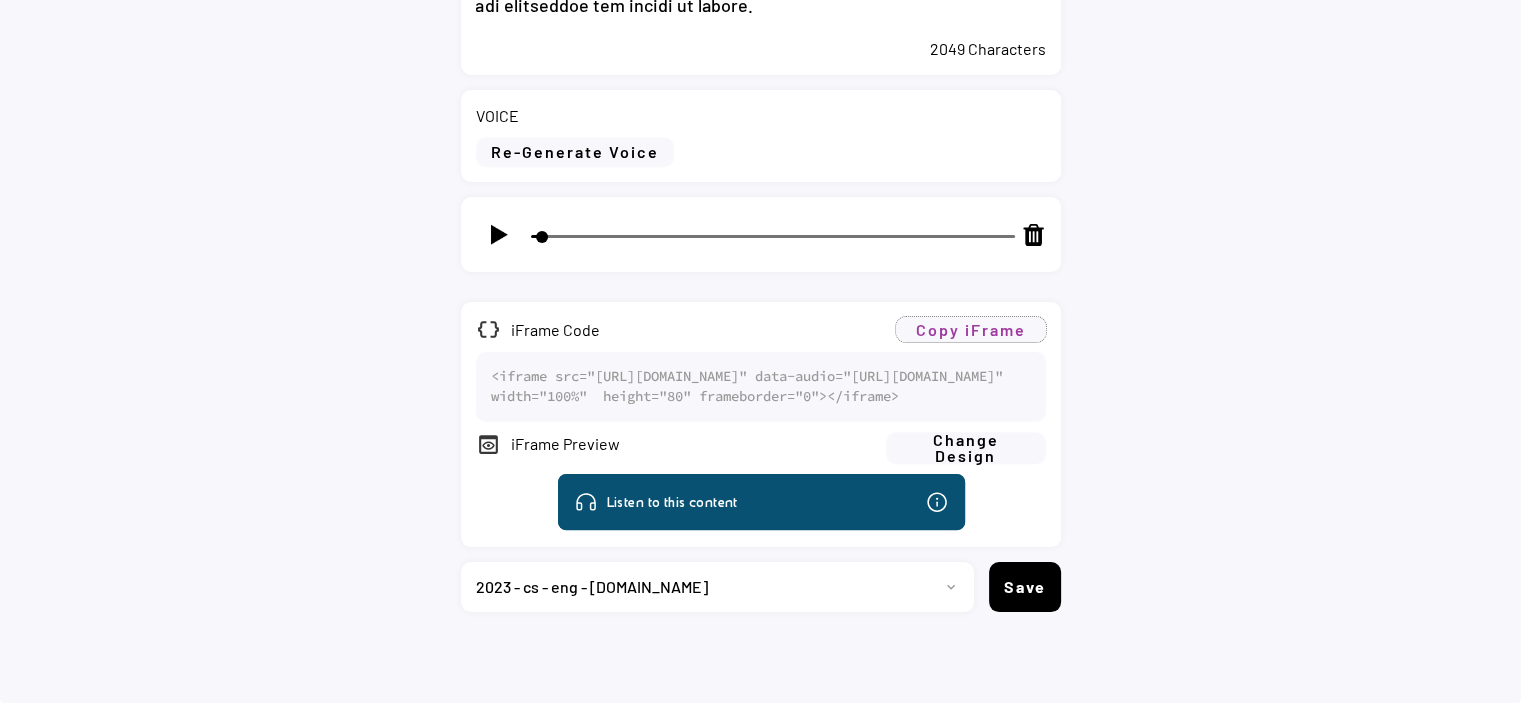 click on "Copy iFrame" at bounding box center (971, 329) 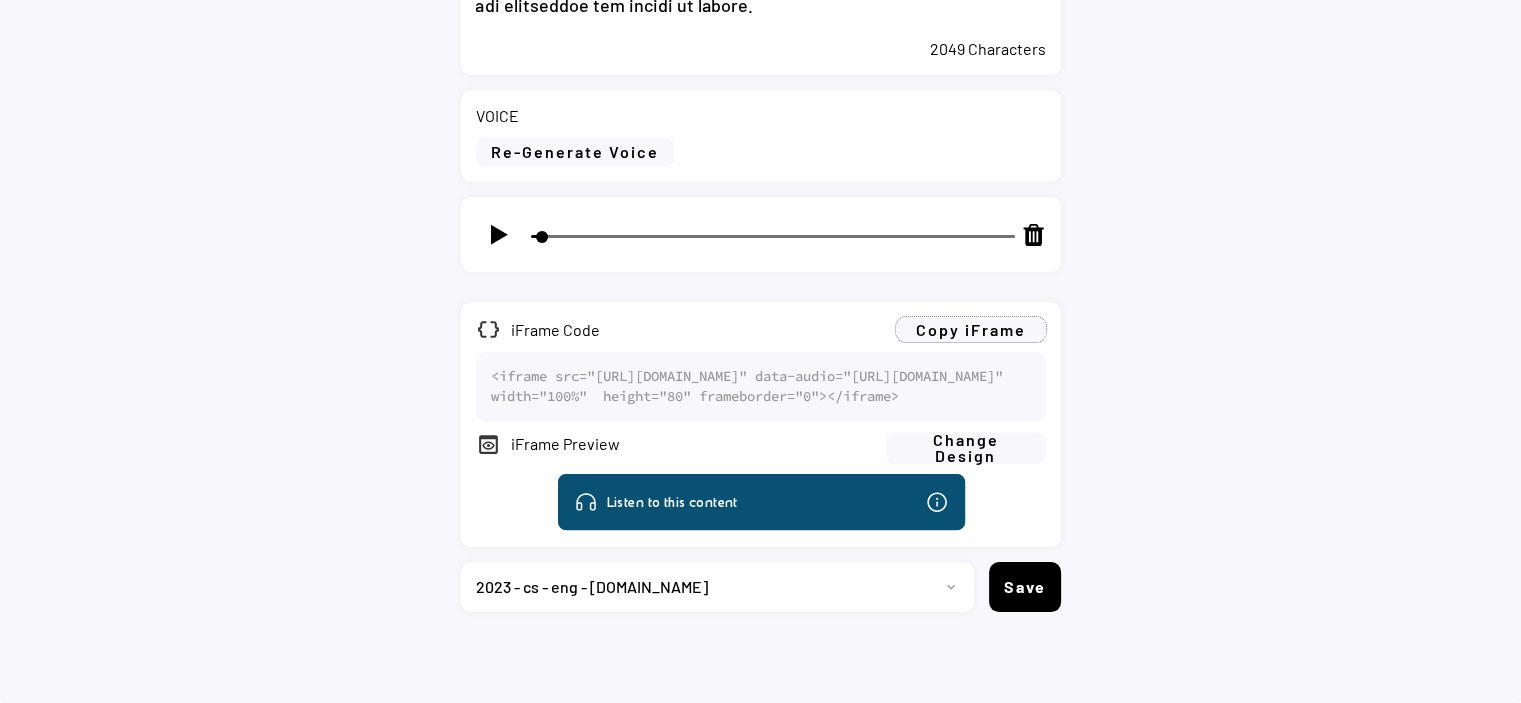 click on "< Dashboard / New Voice TITLE COVER Upload Cover Image Clear Cover URL TEXT 2049 Characters VOICE Re-Generate Voice Generate Voice with AI data_object iFrame Code Copy iFrame <iframe src="https://vocally.fm/iframe_eni/1752592992339x423339789590724600" data-audio="https://27ce62bbfb762f035ed879e31ab811a7.cdn.bubble.io/f1752593231556x211950976191501730/v1" width="100%"  height="80" frameborder="0"></iframe> preview iFrame Preview Change Design Progetto 2023 - cs - eng - eni.com 2023 - cs - ita - eni.com 2023 - storie - ita - eni.com 2023 - storie - eng - eni.com 2024-cs-ita-eni.com 2024-cs-eng-eni.com 2024-news-ita-eni.com 2024-news-eng-eni.com 2024 - storie - ita - eni.com 2024 - storie - eng - eni.com  2023-news-ita-eni.com 2023-news-eng-eni.com Project 13 2025-cs-ita-eni.com 2025-cs-eng-eni.com 2025-news-ita-eni.com 2025-news-eng-eni.com 2025-storie-ita-eni.com 2025-storie-eng-eni.com Save" at bounding box center [760, -173] 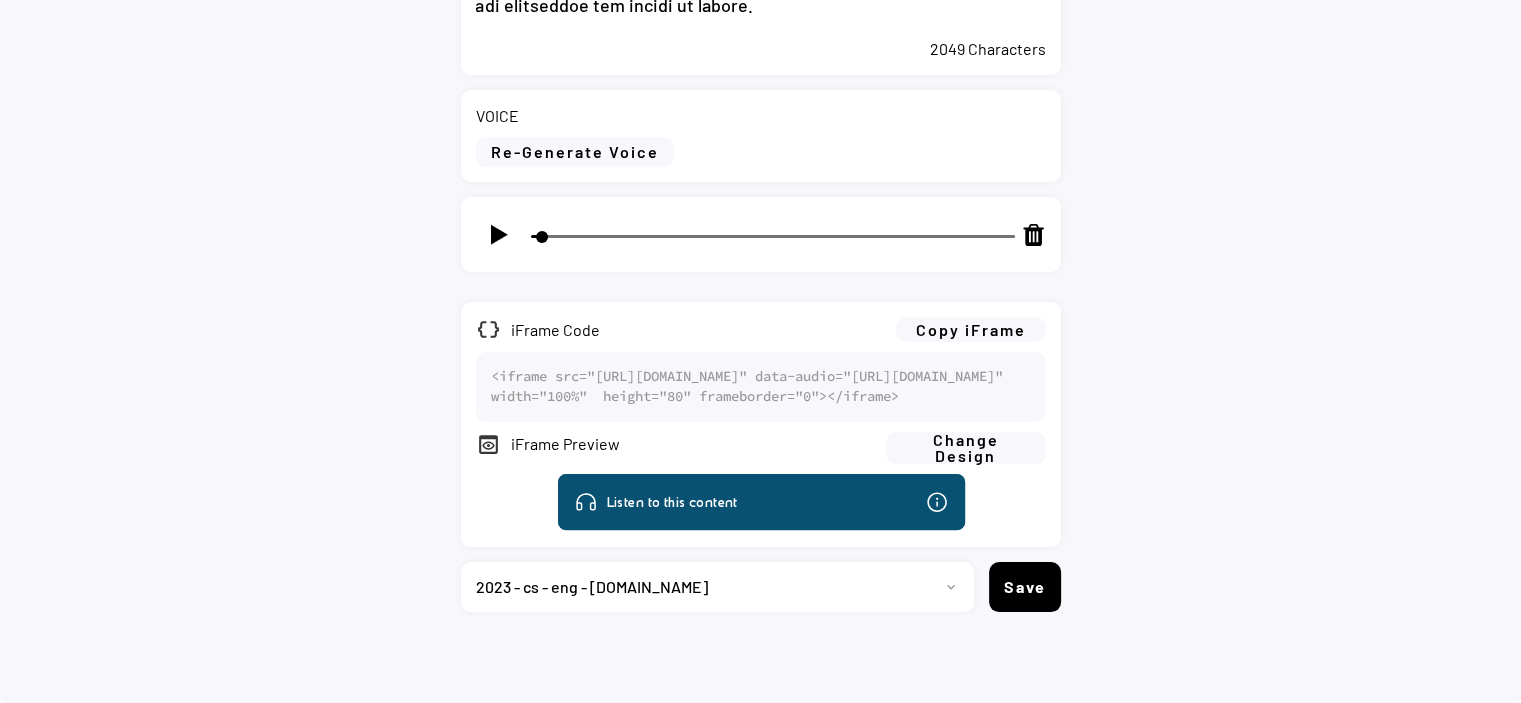 click on "Progetto 2023 - cs - eng - eni.com 2023 - cs - ita - eni.com 2023 - storie - ita - eni.com 2023 - storie - eng - eni.com 2024-cs-ita-eni.com 2024-cs-eng-eni.com 2024-news-ita-eni.com 2024-news-eng-eni.com 2024 - storie - ita - eni.com 2024 - storie - eng - eni.com  2023-news-ita-eni.com 2023-news-eng-eni.com Project 13 2025-cs-ita-eni.com 2025-cs-eng-eni.com 2025-news-ita-eni.com 2025-news-eng-eni.com 2025-storie-ita-eni.com 2025-storie-eng-eni.com" at bounding box center (710, 587) 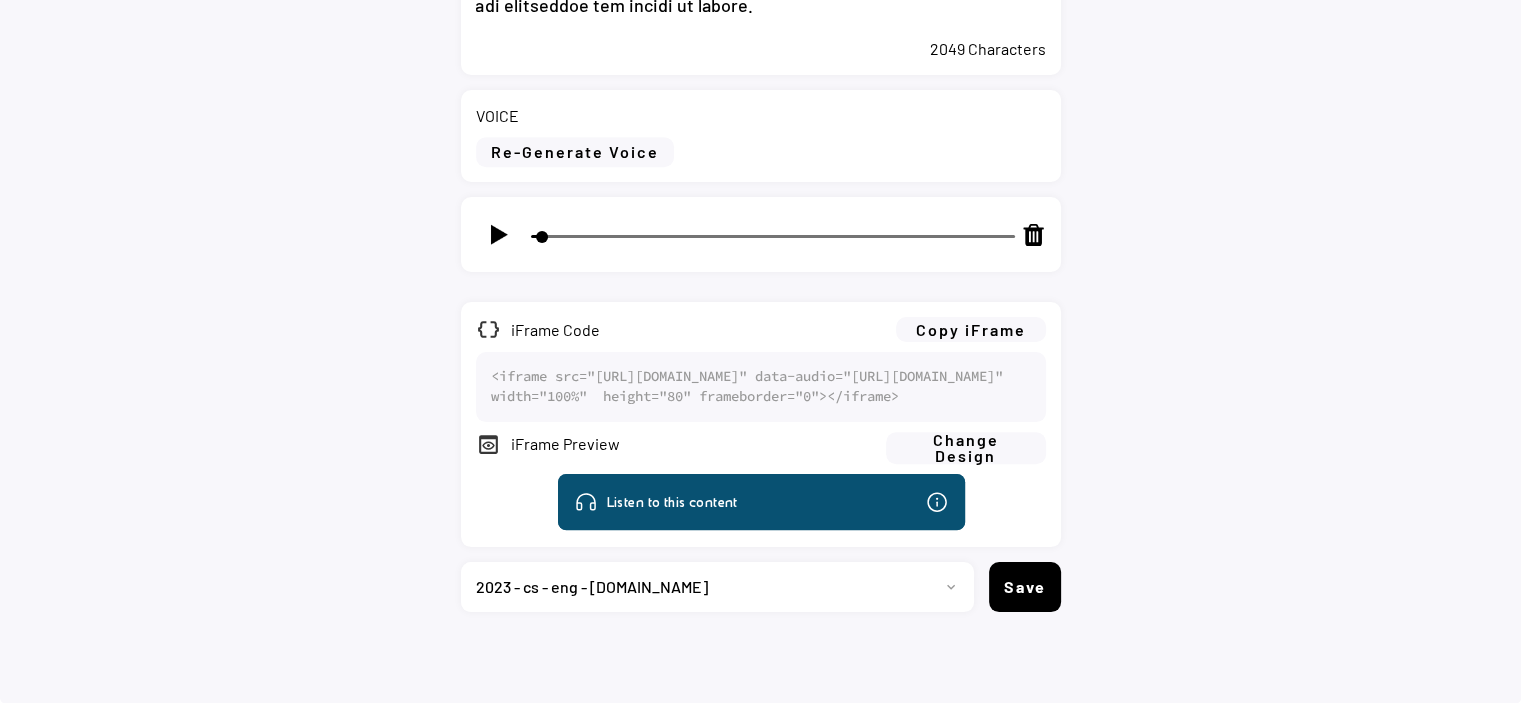 select on ""1348695171700984260__LOOKUP__1736529595474x673368019342983200"" 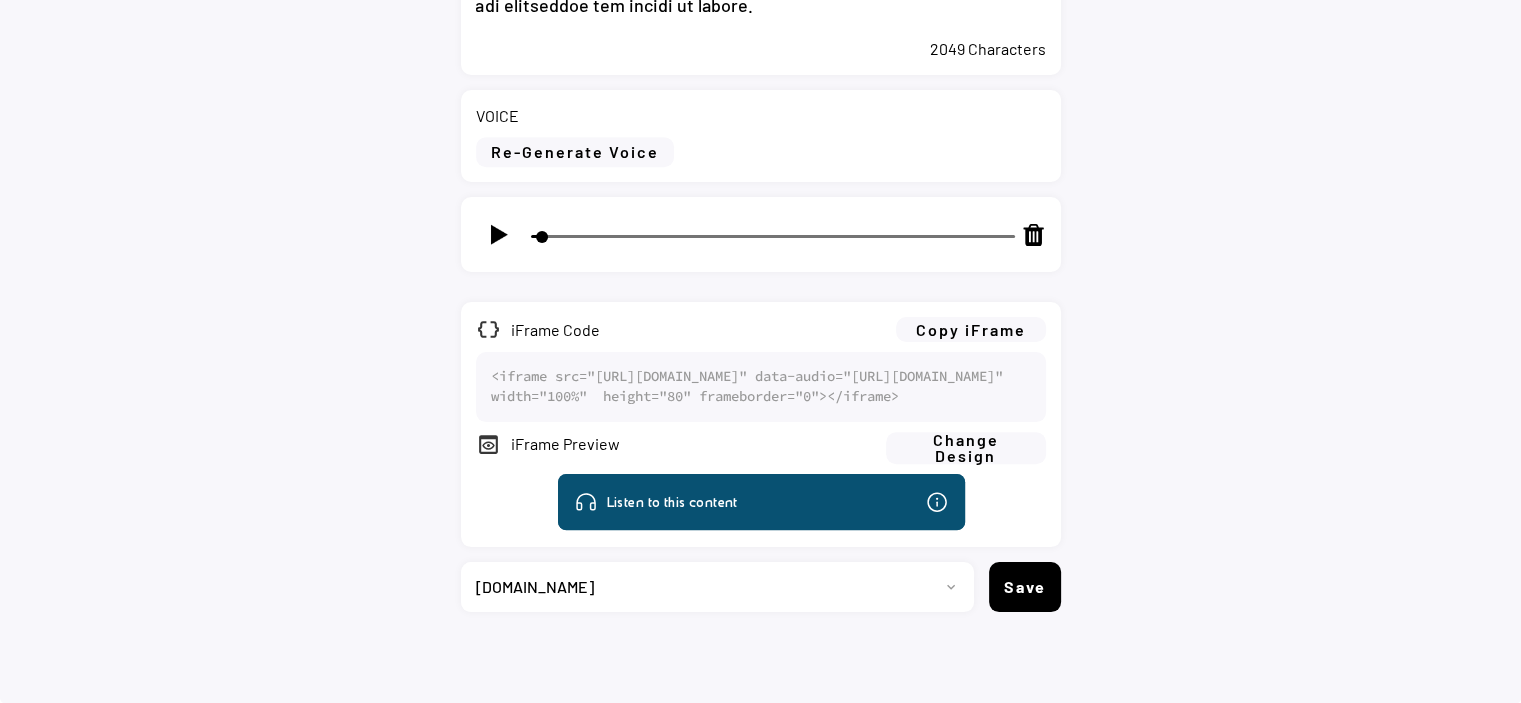 click on "Progetto 2023 - cs - eng - eni.com 2023 - cs - ita - eni.com 2023 - storie - ita - eni.com 2023 - storie - eng - eni.com 2024-cs-ita-eni.com 2024-cs-eng-eni.com 2024-news-ita-eni.com 2024-news-eng-eni.com 2024 - storie - ita - eni.com 2024 - storie - eng - eni.com  2023-news-ita-eni.com 2023-news-eng-eni.com Project 13 2025-cs-ita-eni.com 2025-cs-eng-eni.com 2025-news-ita-eni.com 2025-news-eng-eni.com 2025-storie-ita-eni.com 2025-storie-eng-eni.com" at bounding box center (710, 587) 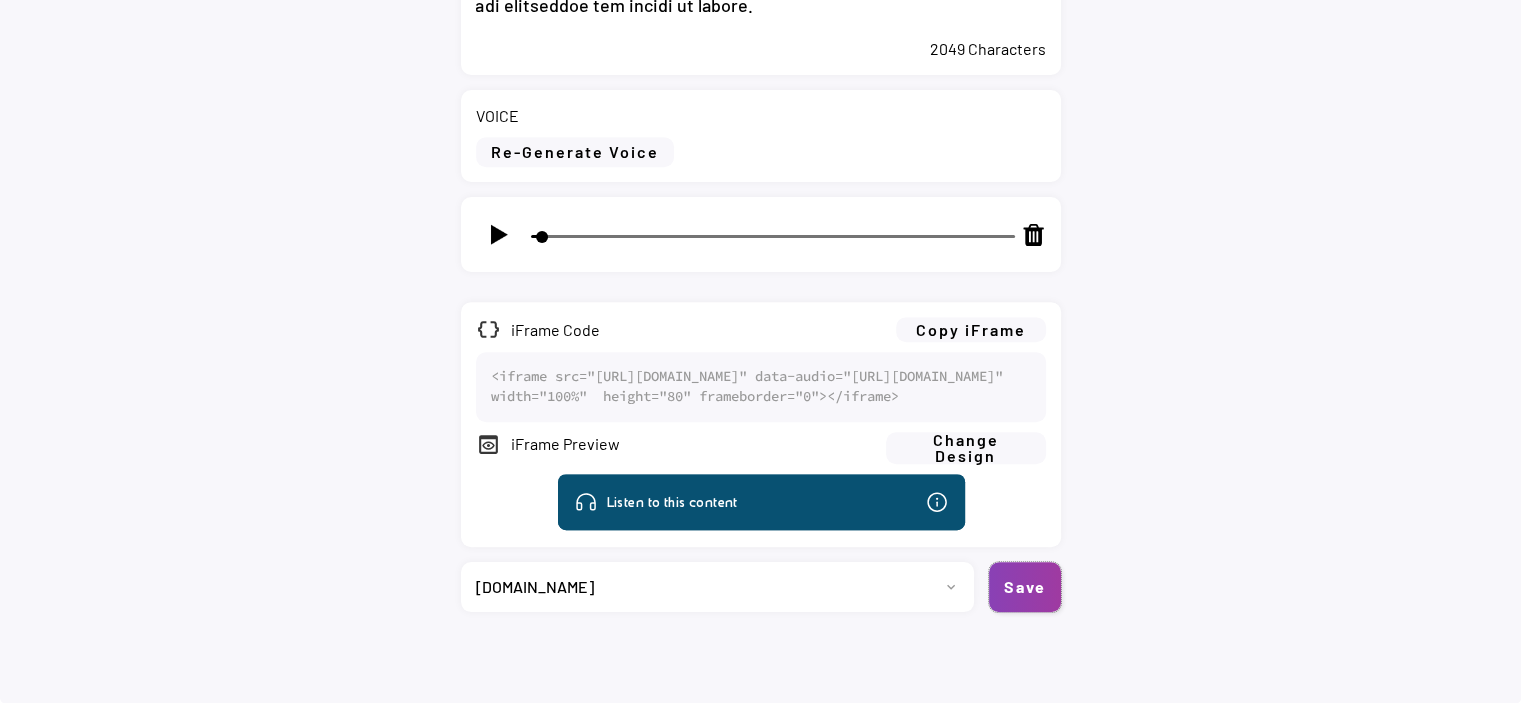 click on "Save" at bounding box center (1025, 587) 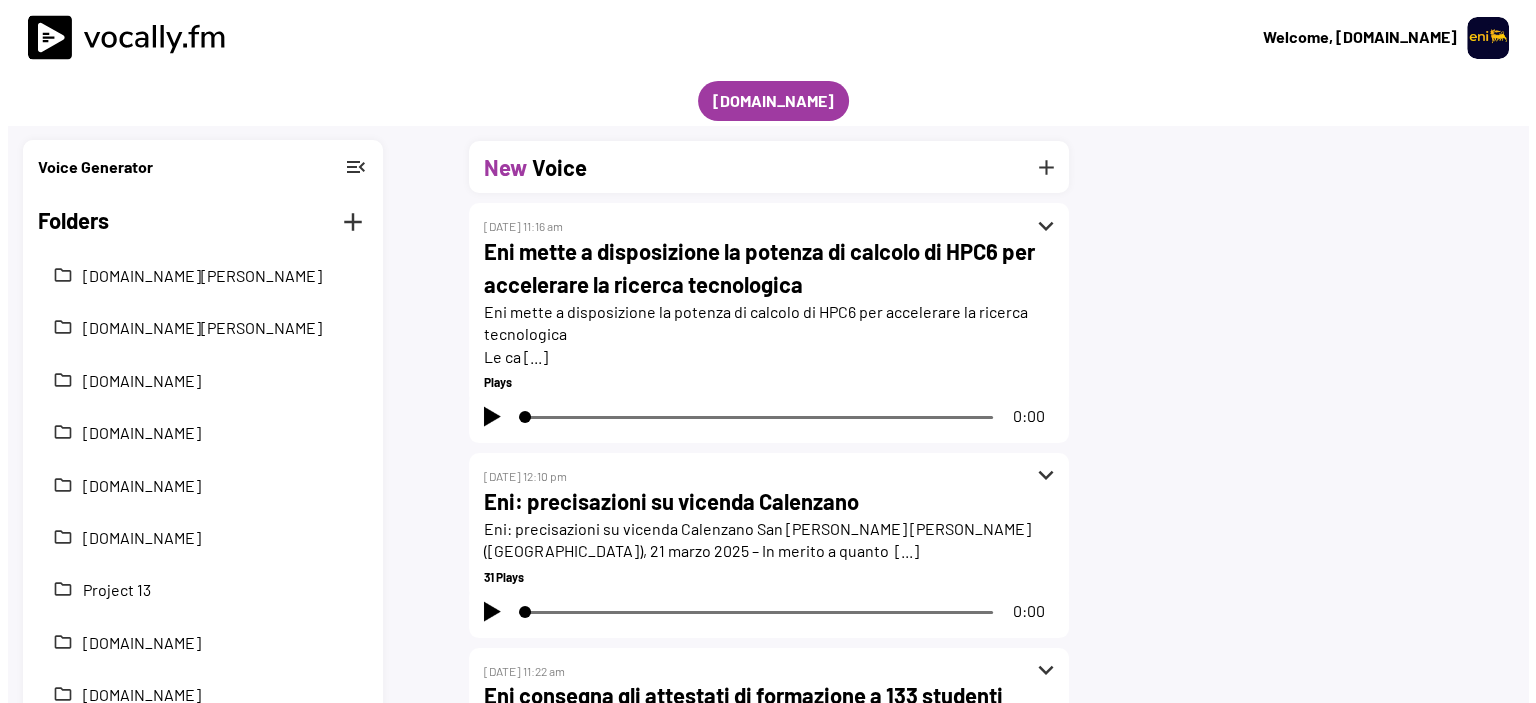 scroll, scrollTop: 0, scrollLeft: 0, axis: both 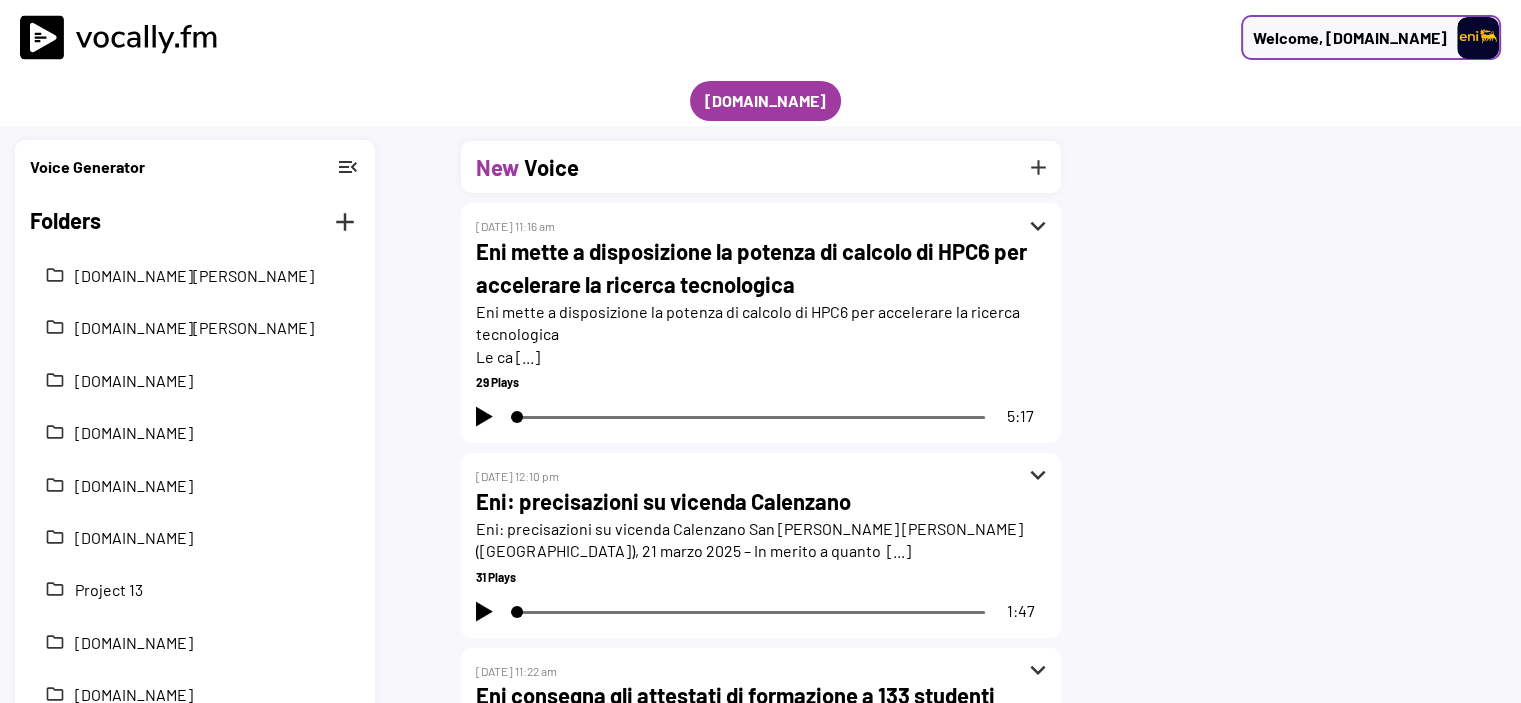 click at bounding box center [1478, 38] 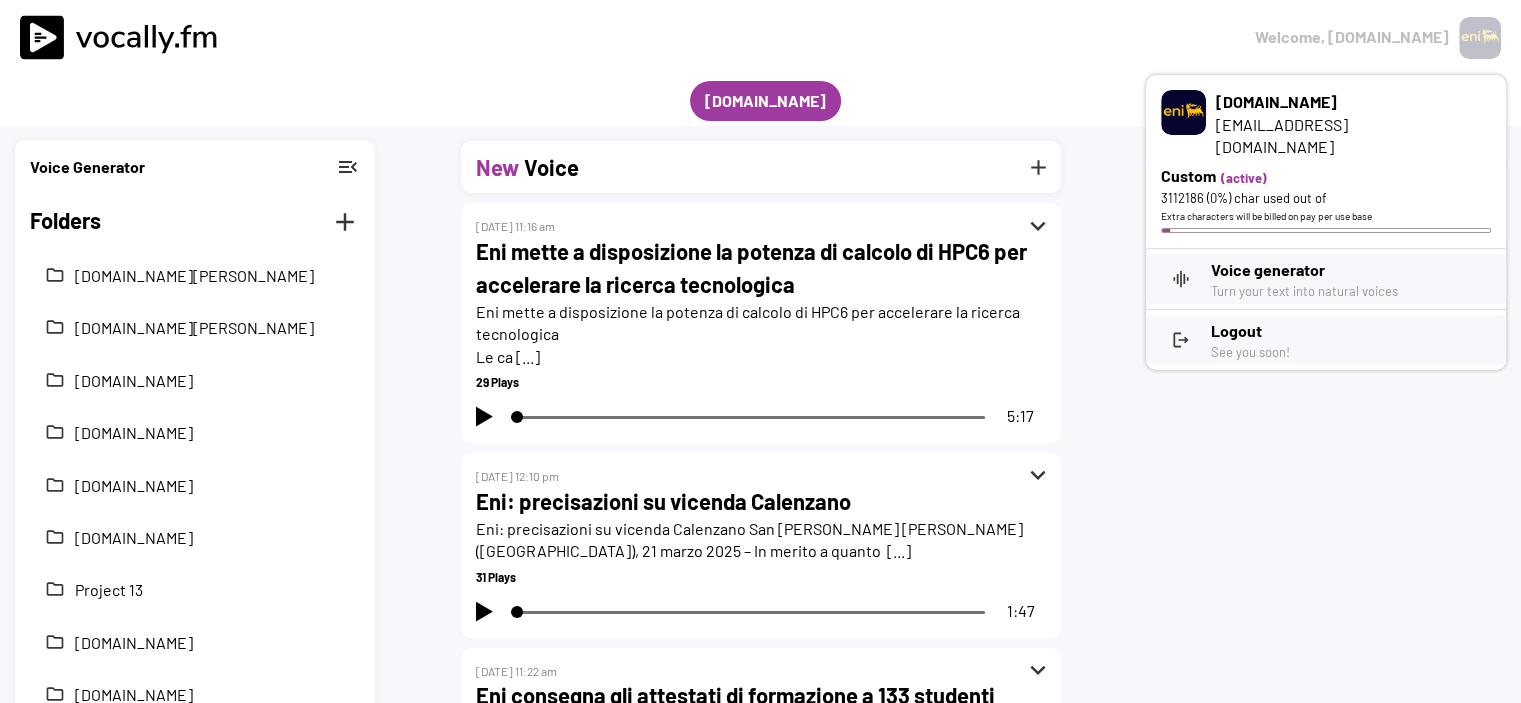 click on "Logout" at bounding box center (1351, 331) 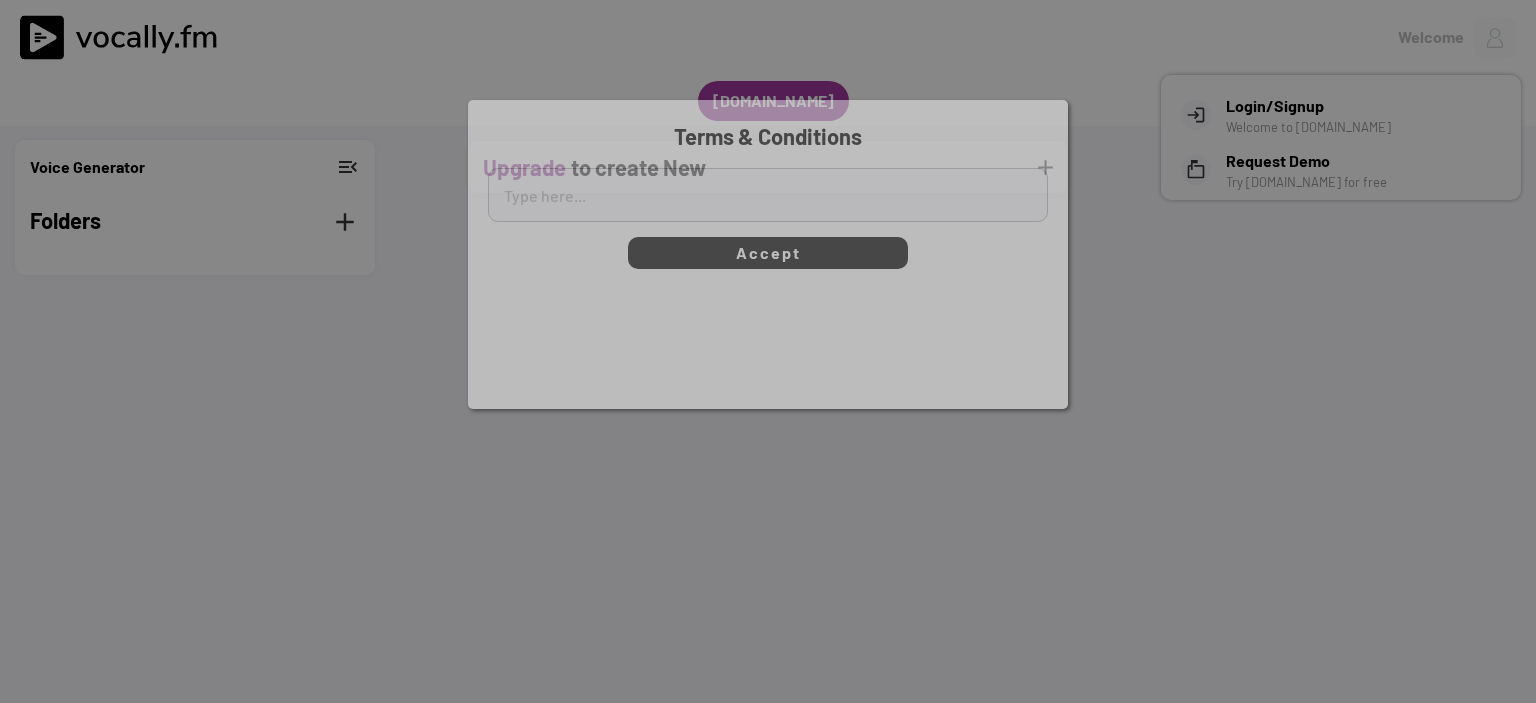 type on "[b]Terms of Service[/b]
Users of the Services offered by Vocally.fm acknowledge and accept these terms and conditions.
Introduction
This document
This document is a legal agreement between you, the User, and the Owner providing Vocally.fm. It governs your use of the online properties and, in any case, for the use of the services provided. “Legal agreement” means that the terms of this agreement are binding on the relationship between you and us once you have accepted the terms. For simplicity, “User”, “you”, “your” and similar terms, either in singular or plural form, refer to you, the User. “We”, “our”, “us” and similar terms refer to the Owner, which owns and manages Vocally.fm as outlined in the present document. “Vocally.fm” refers to the current website and/or application. “Agreement” refers to this document, as amended from time to time. The Agreement is concluded in the English language. Other defined terms are set forth in the section named “Definitions” at the bottom of the Agreement.
Accept..." 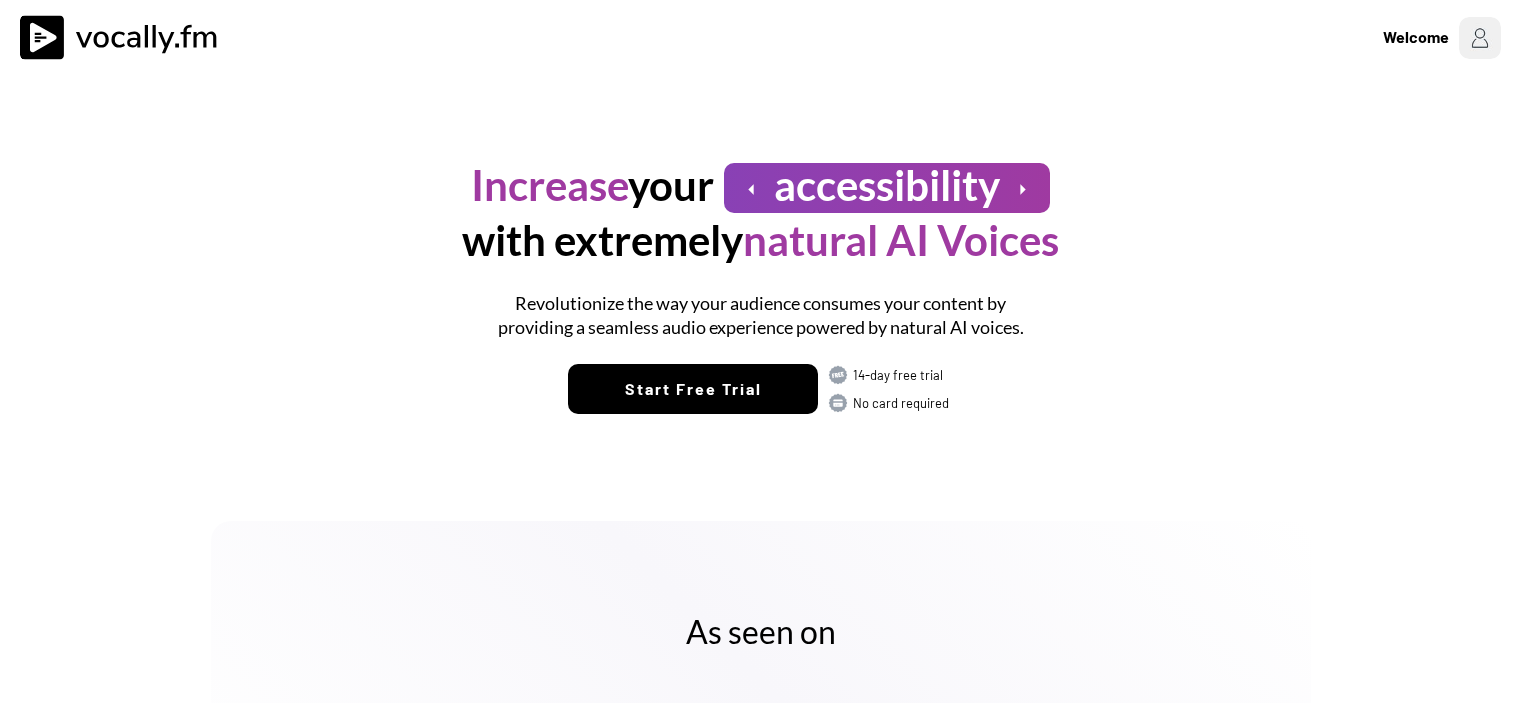 scroll, scrollTop: 0, scrollLeft: 0, axis: both 